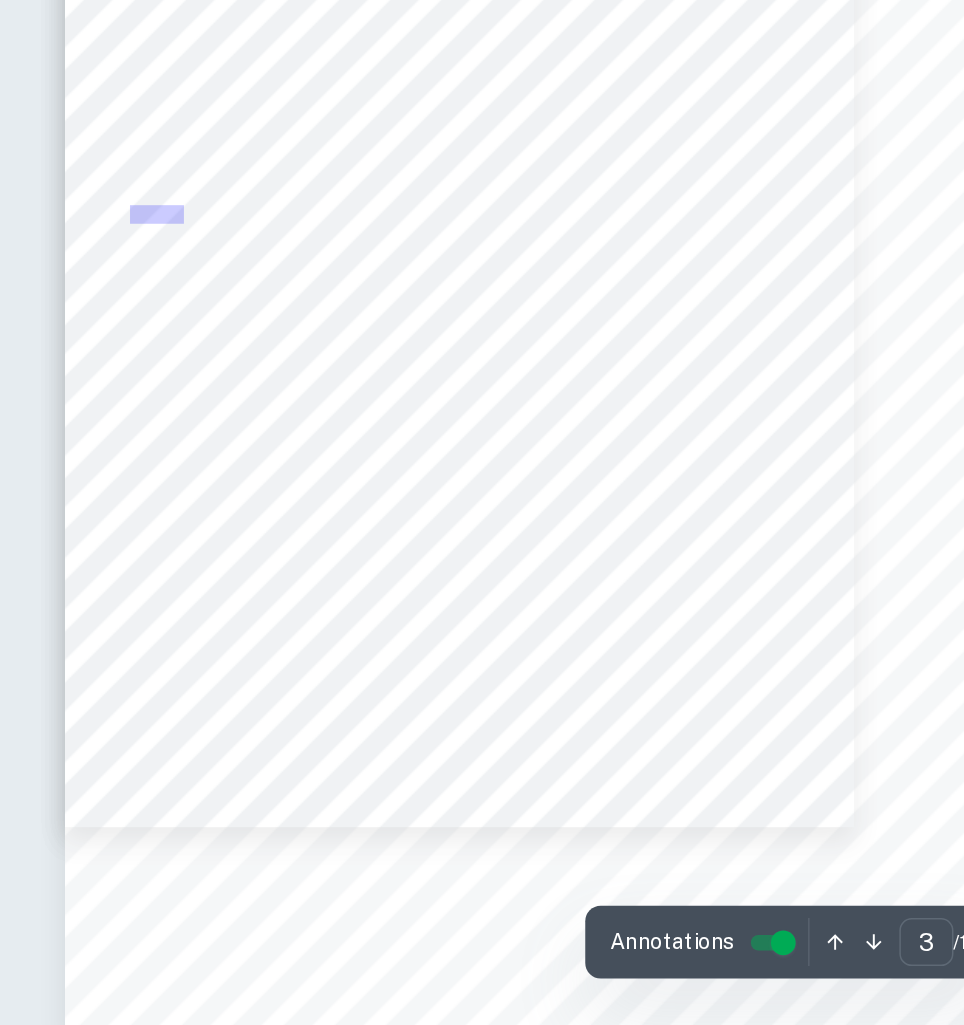 scroll, scrollTop: 1755, scrollLeft: 0, axis: vertical 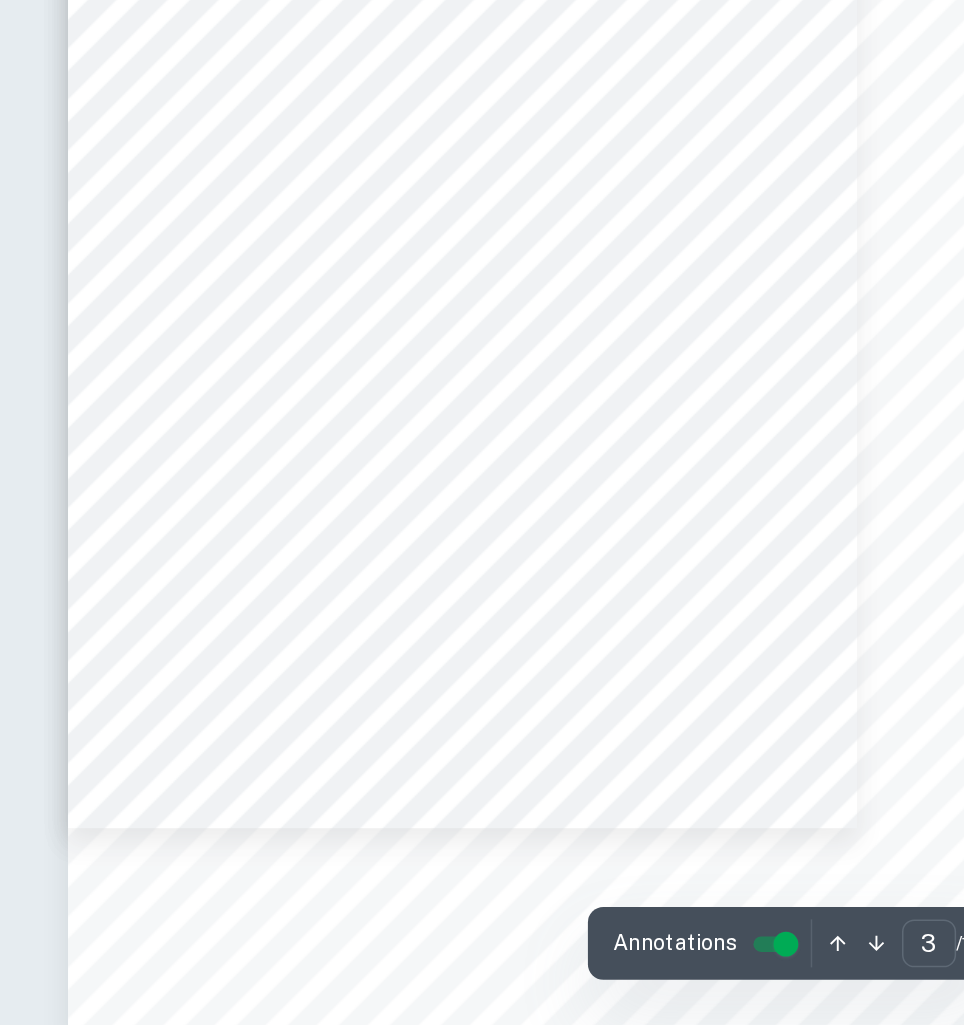 click on "darkness.   To   ensure   this,   jars were wrapped in aluminium foil and   only   removed   when   a sample was analysed. C degradation, which could cause an underreport of the outcomes. Concentration of   DCPIP solution. Each   titration   was   performed with   1%   DCPIP   solution, prepared as described in step 2 of the method. Differences   in   titrand   concentration   or   volume would affect the volume of sample needed to reach the end point of titration, as the number of moles of DCPIP requiring reduction would vary. Volume   of DCPIP solution Each titration was performed on 2   ml   (±   0.05   ml)   of   DCPIP (titrand). Number   of titration trials Experimental   titration   was performed 5 times for each juice sample. Experiment was performed in quintuple to increase the   accuracy   of   the   results   and   reduce   the significance of random error, which was present due   to   human   limitation   in   determination of the titration end point. Uncontrolled variables Variable   Cultivation" at bounding box center (482, 602) 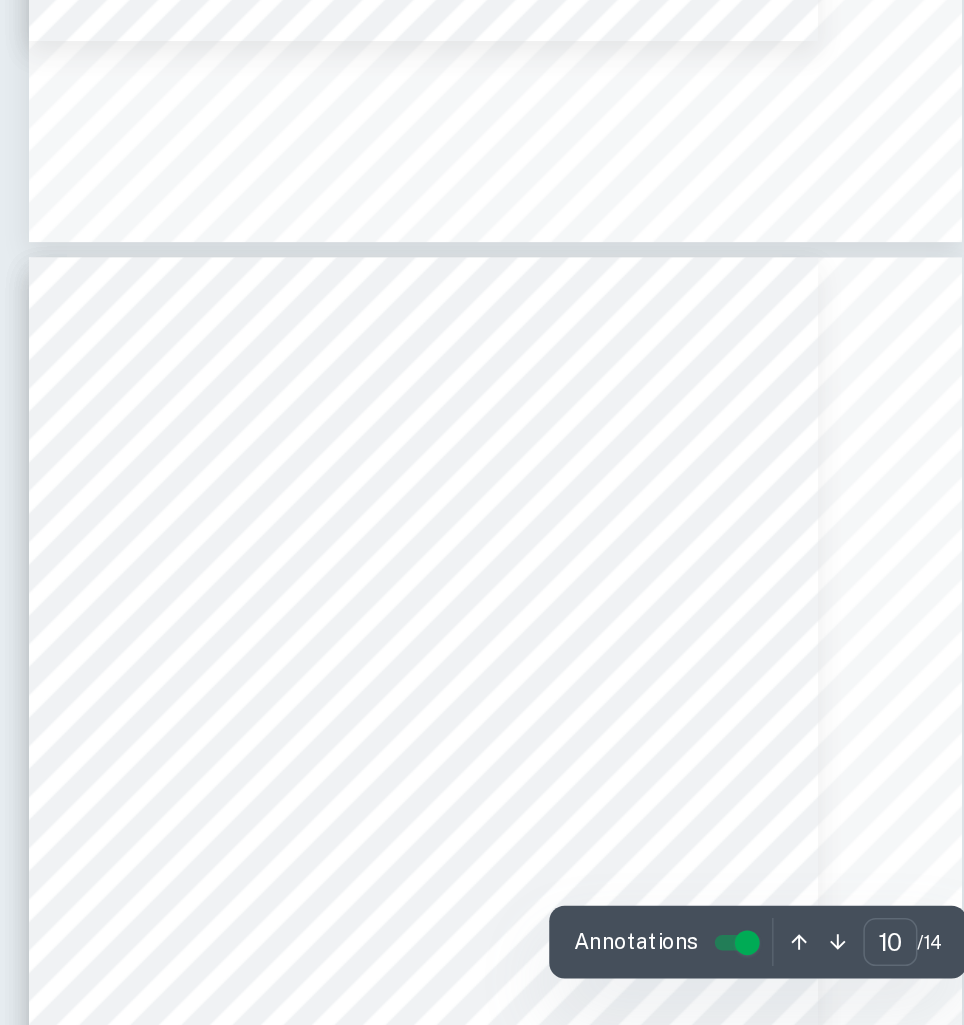 scroll, scrollTop: 7460, scrollLeft: 0, axis: vertical 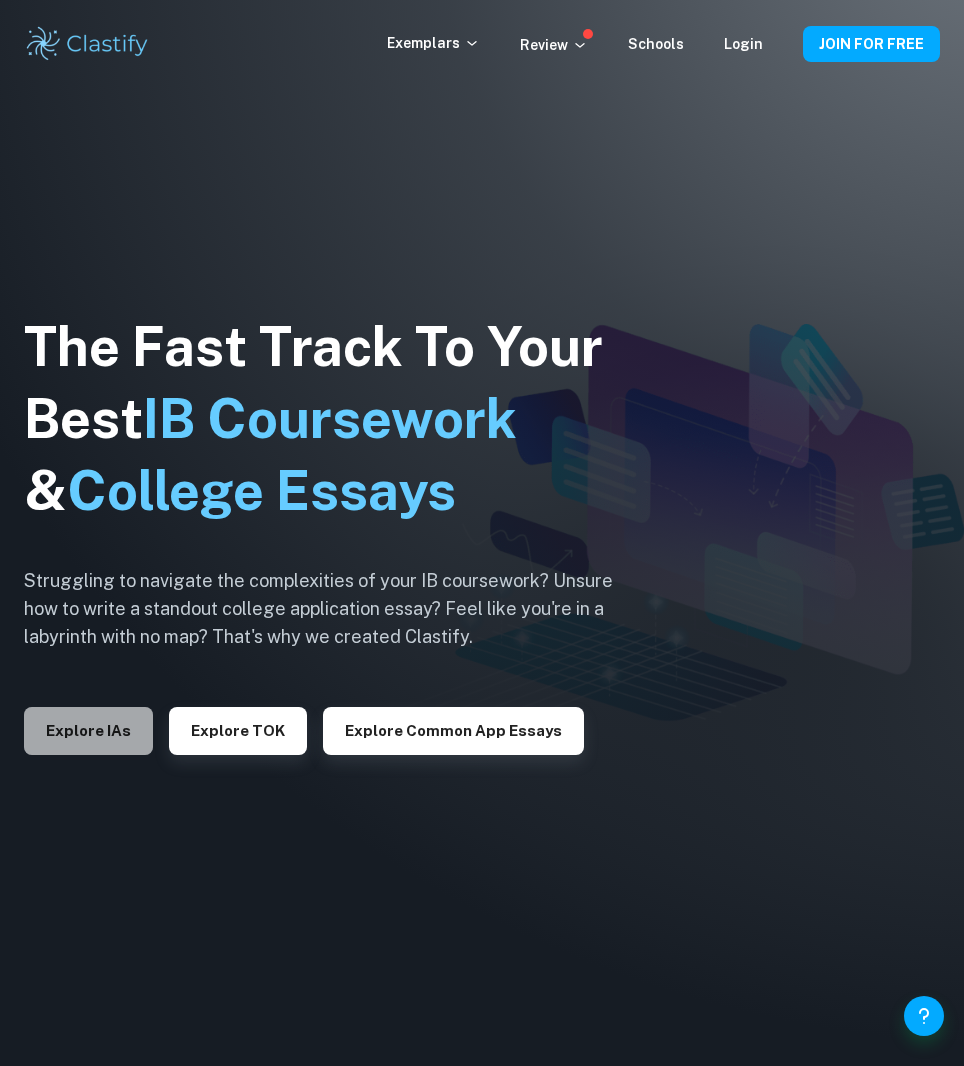 click on "Explore IAs" at bounding box center (88, 731) 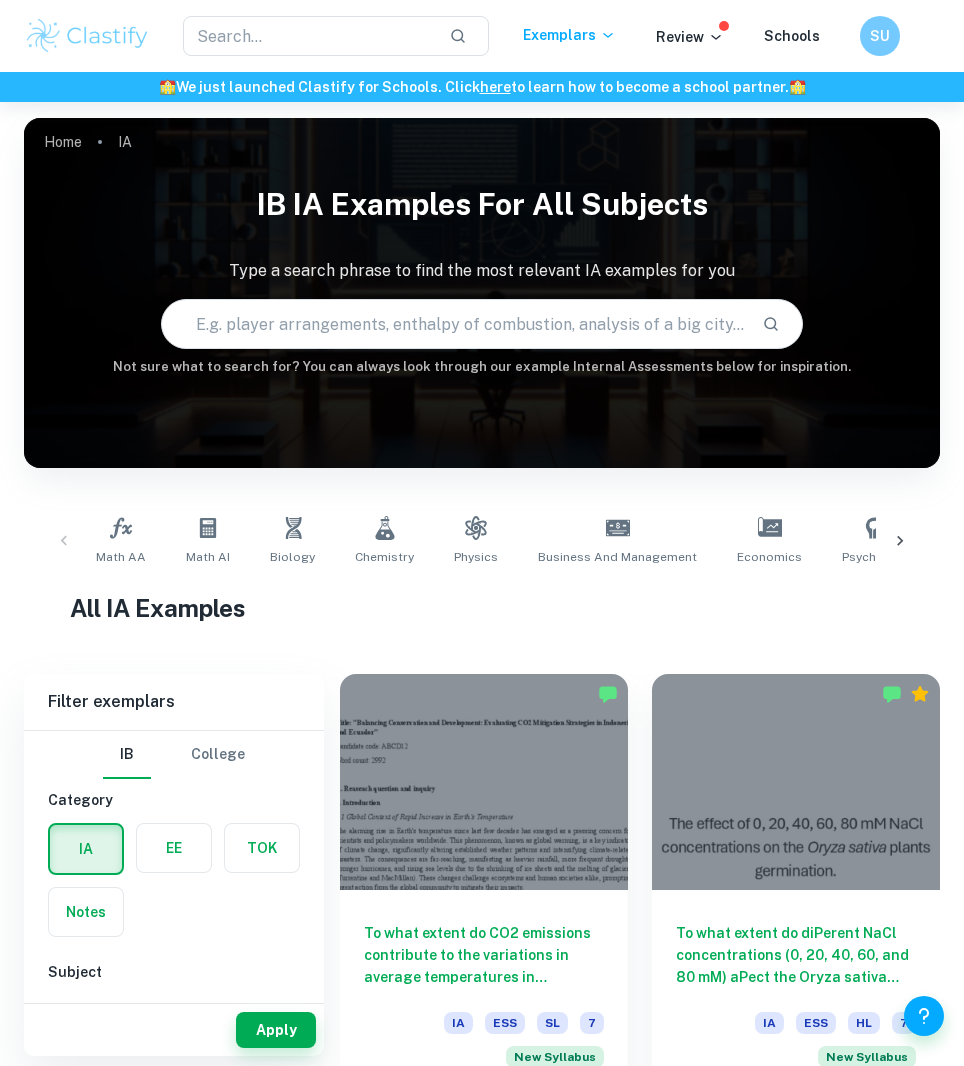 click on "Not sure what to search for? You can always look through our example Internal Assessments below for inspiration." at bounding box center (482, 367) 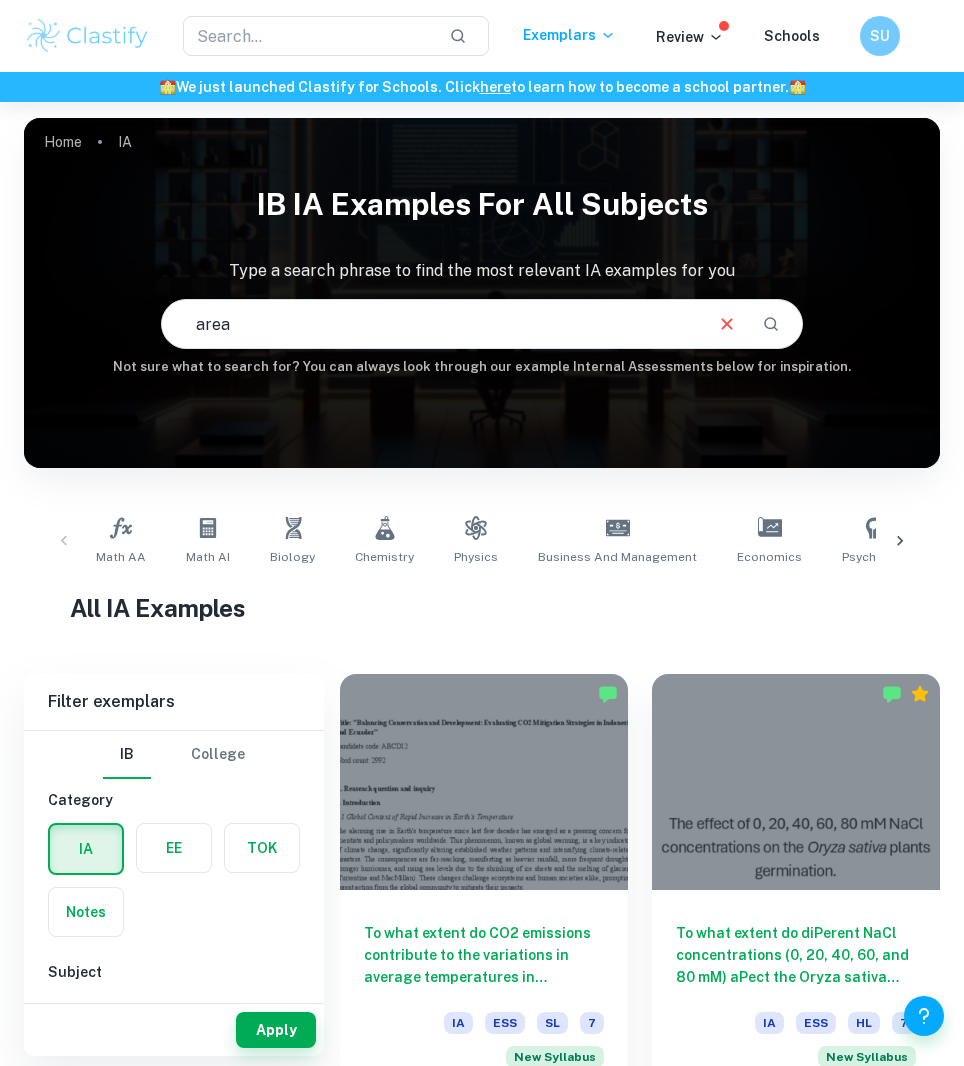 type on "area" 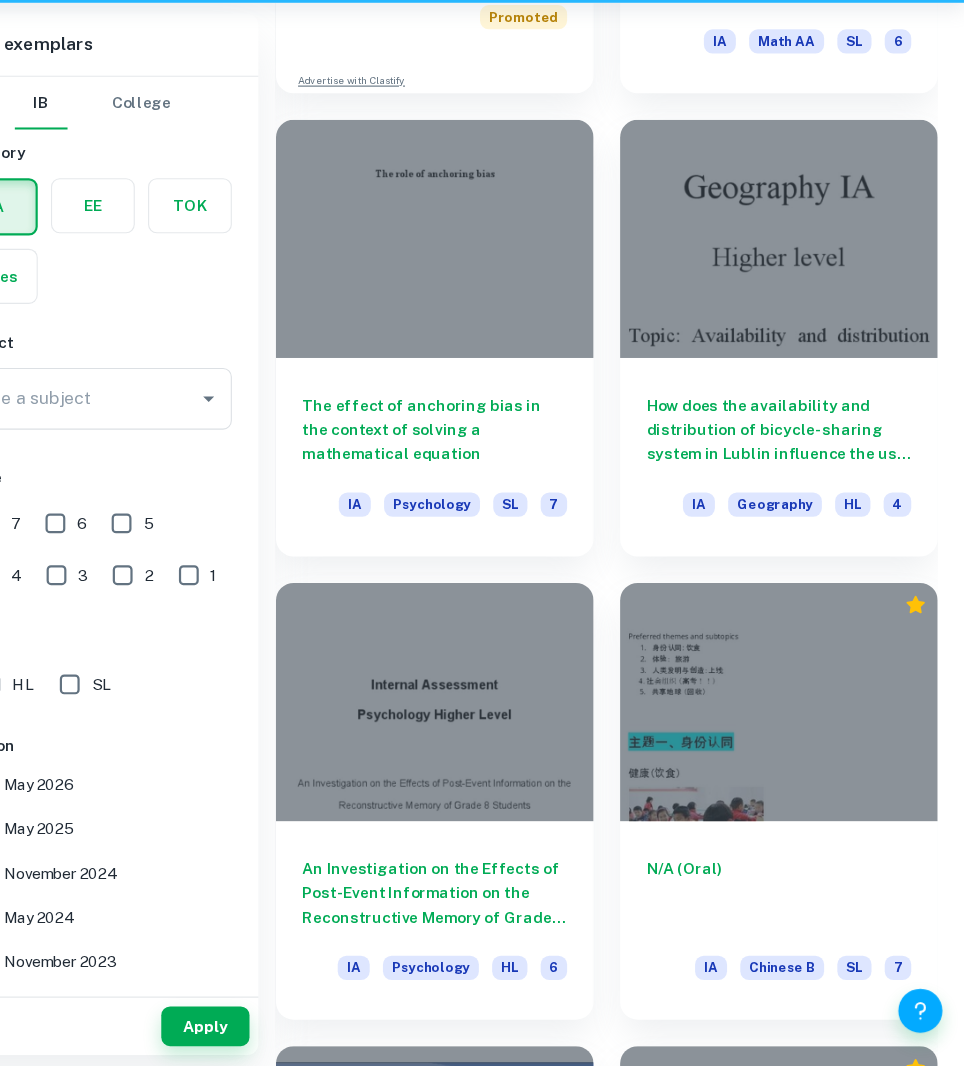 scroll, scrollTop: 1324, scrollLeft: 0, axis: vertical 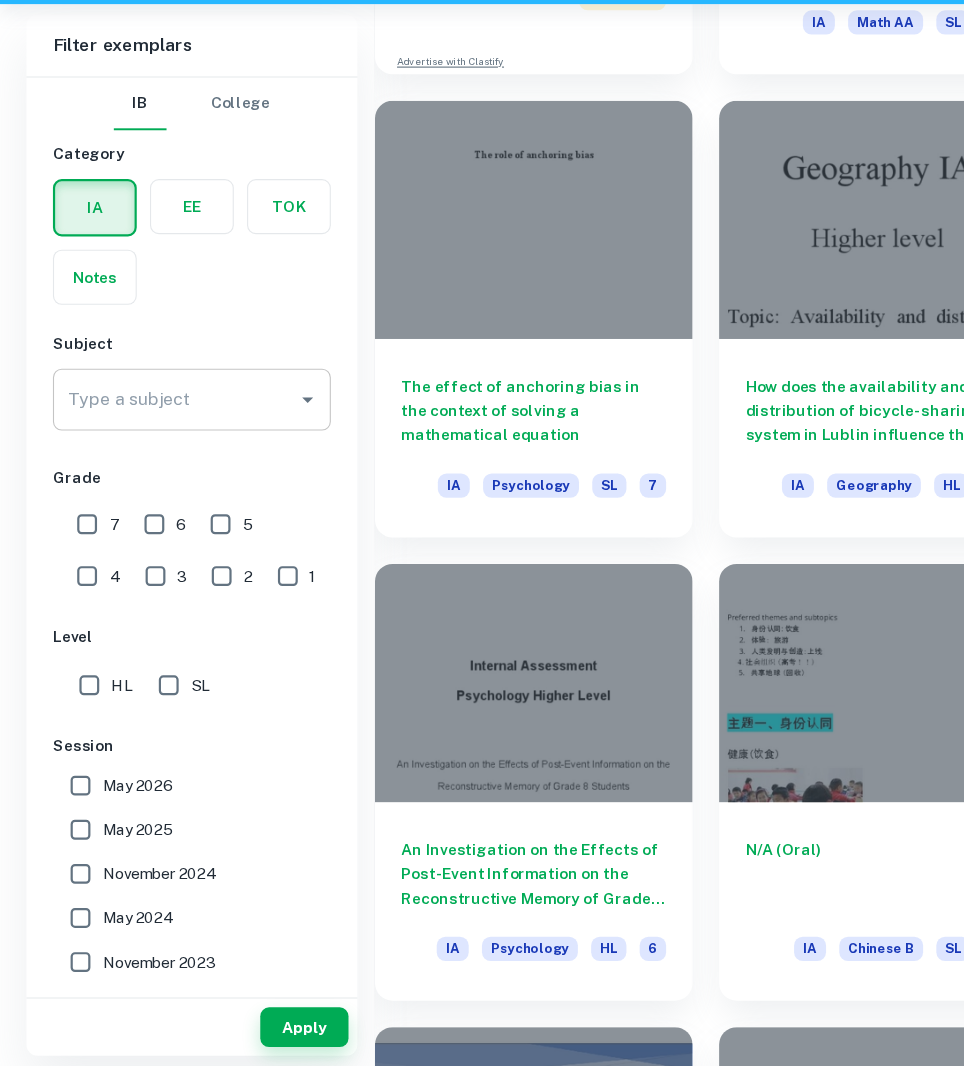 click 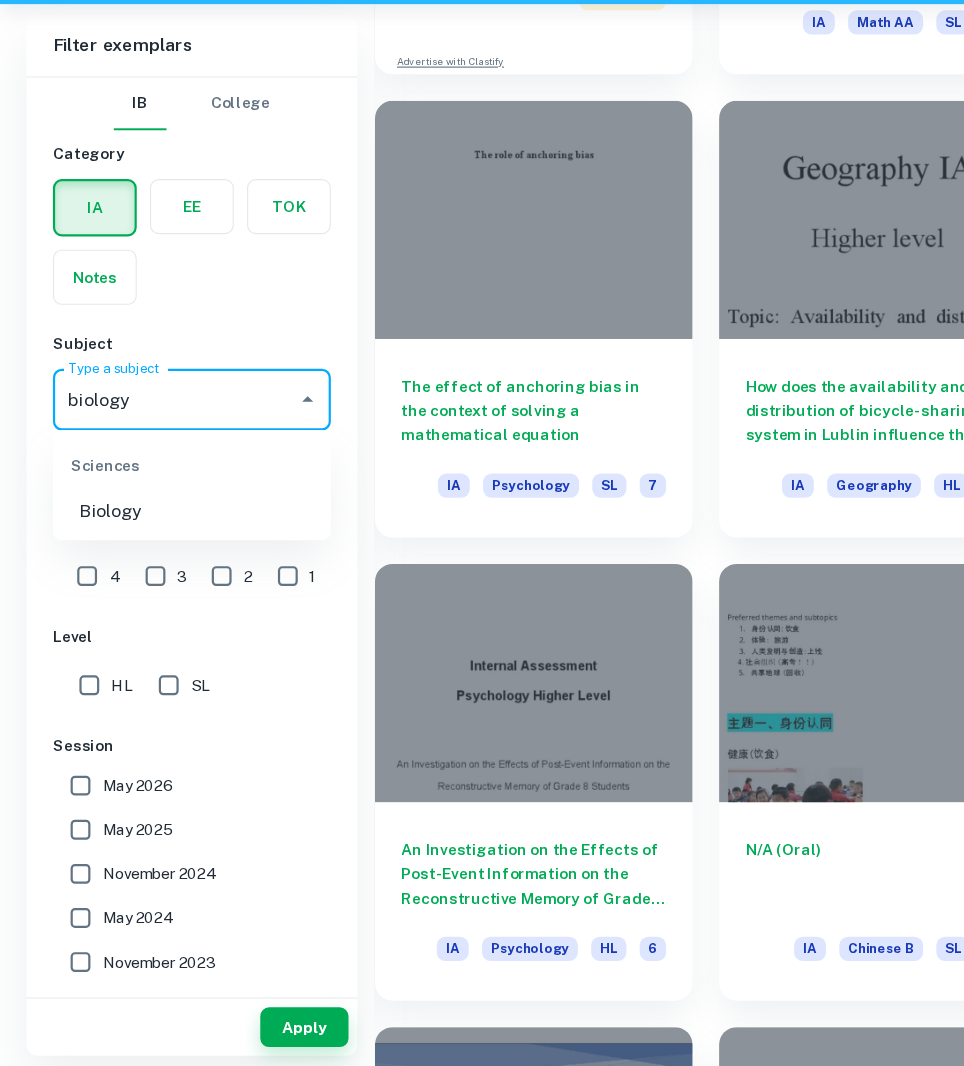 click on "Biology" at bounding box center (174, 563) 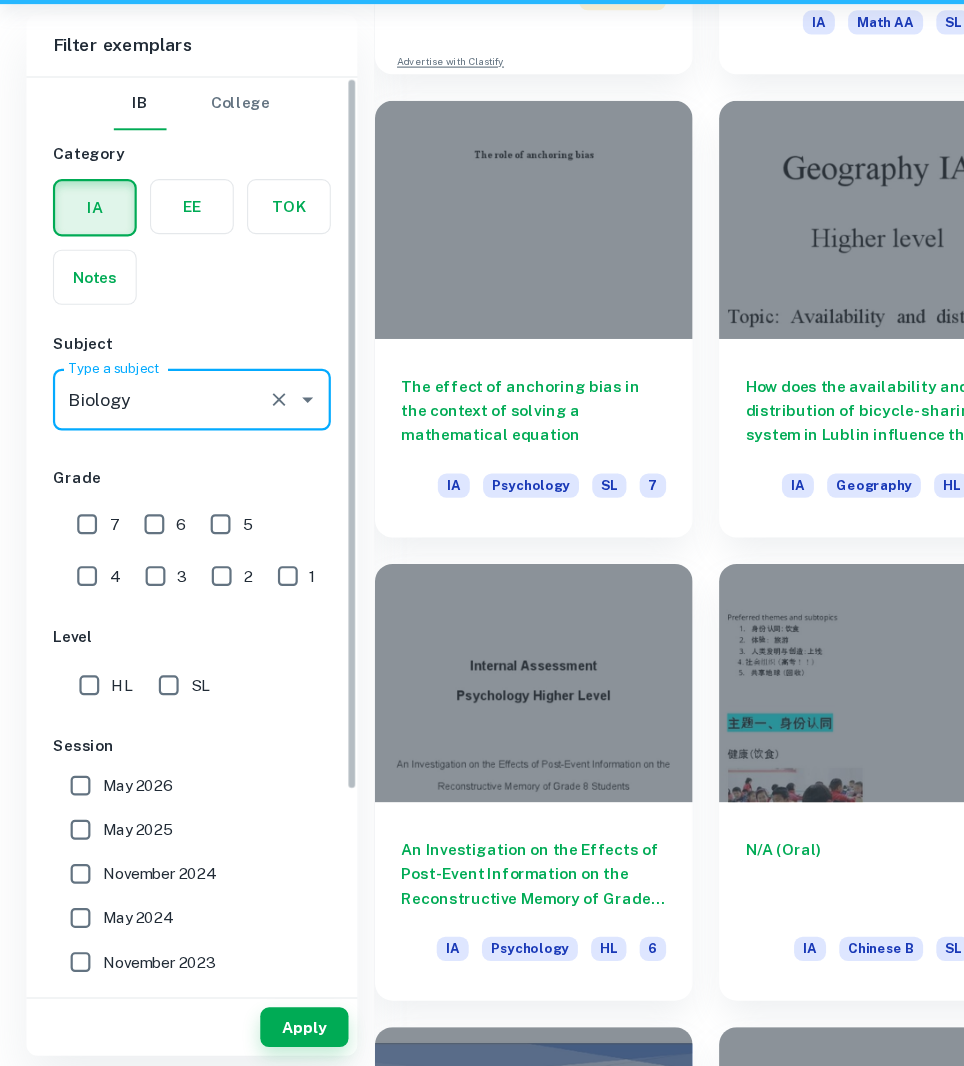 click on "7" at bounding box center (79, 574) 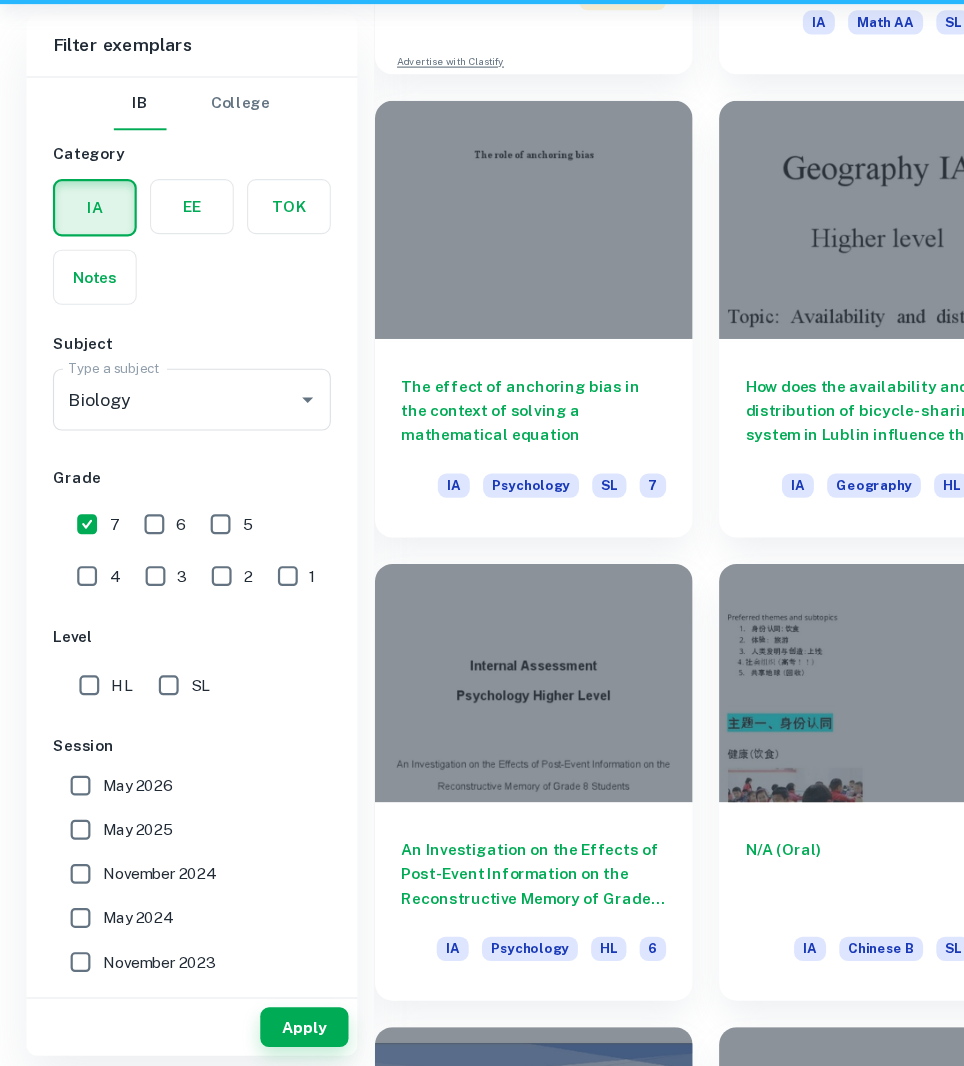 click on "HL" at bounding box center (100, 716) 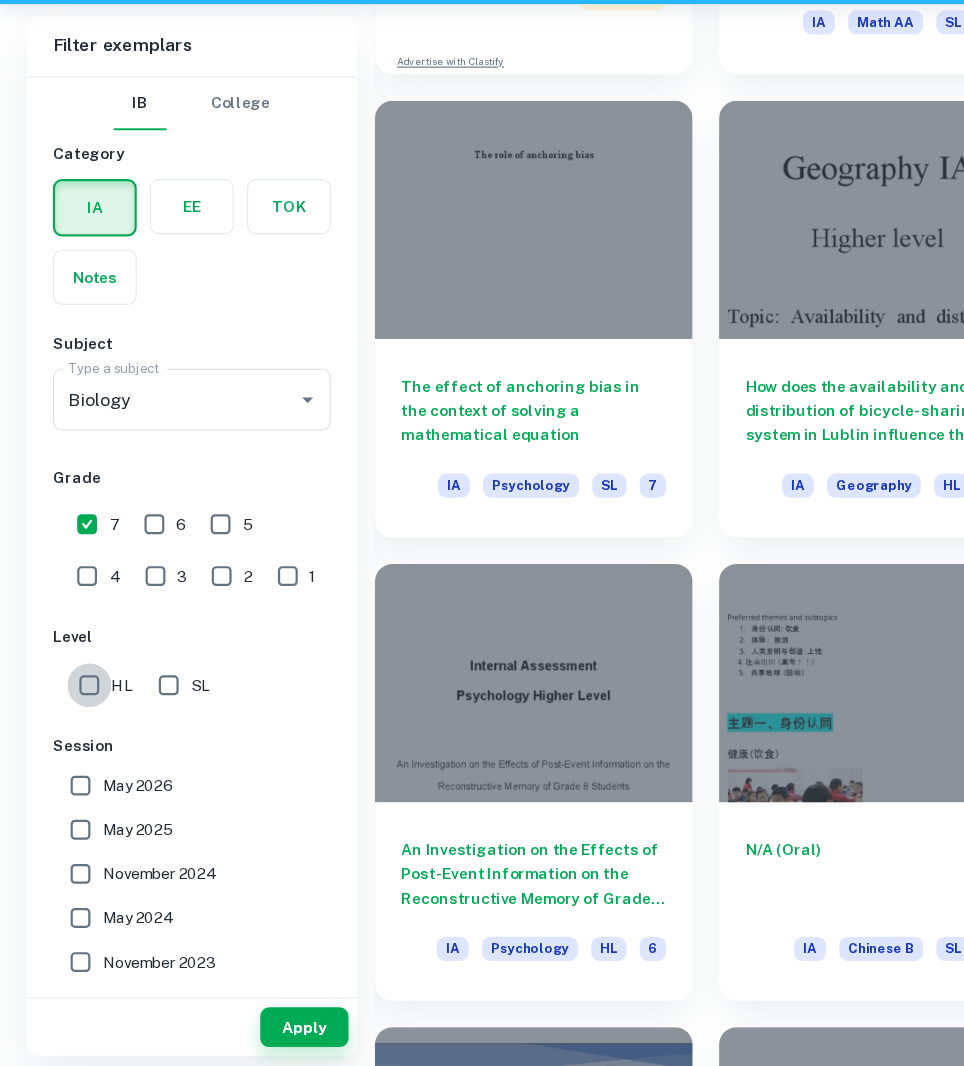 click on "HL" at bounding box center (81, 720) 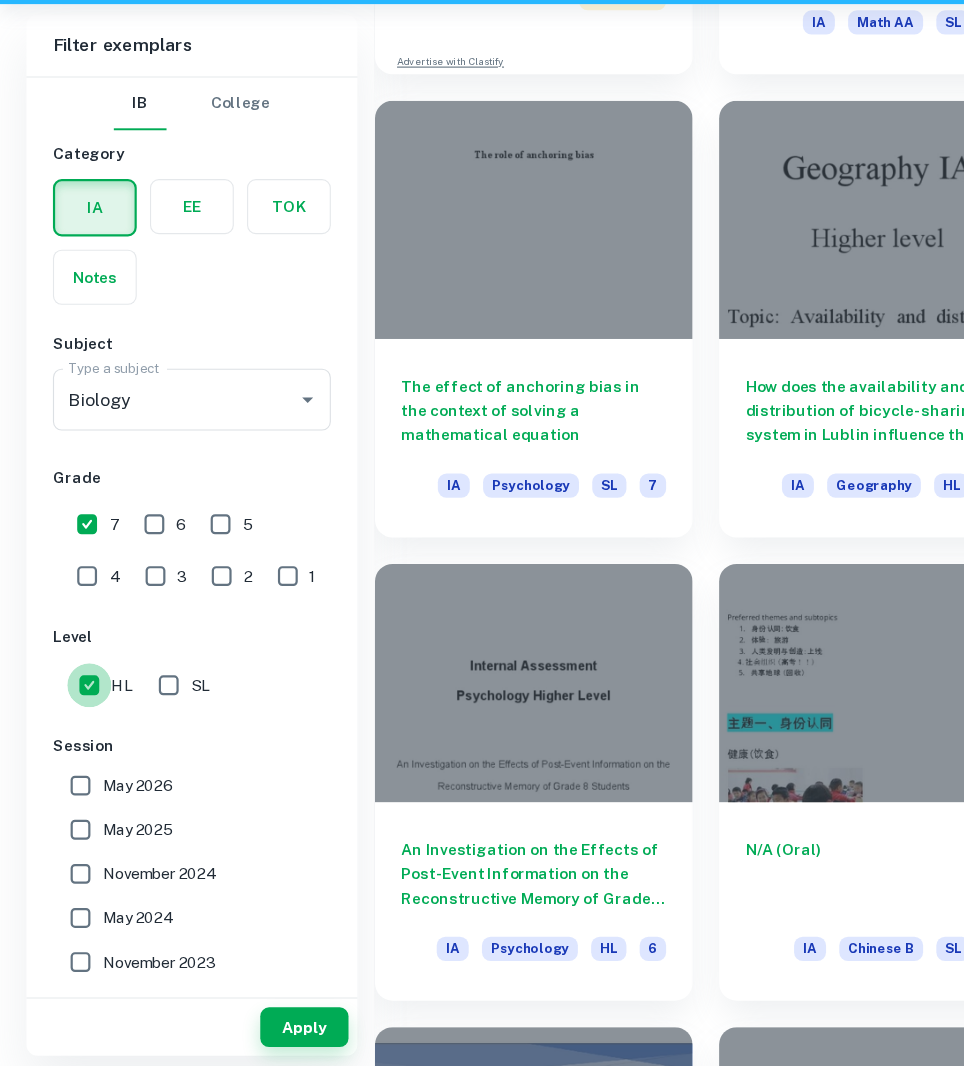 click on "HL" at bounding box center [81, 720] 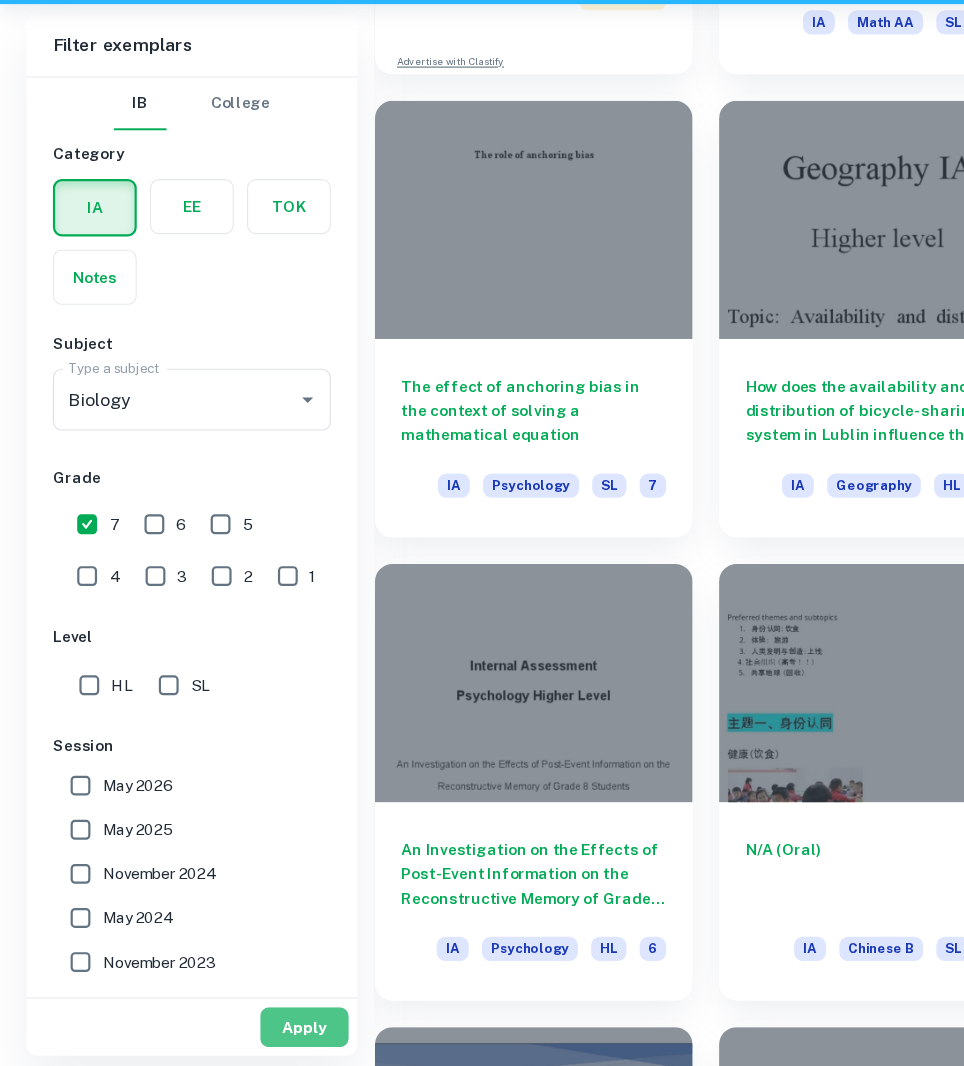click on "Apply" at bounding box center [276, 1030] 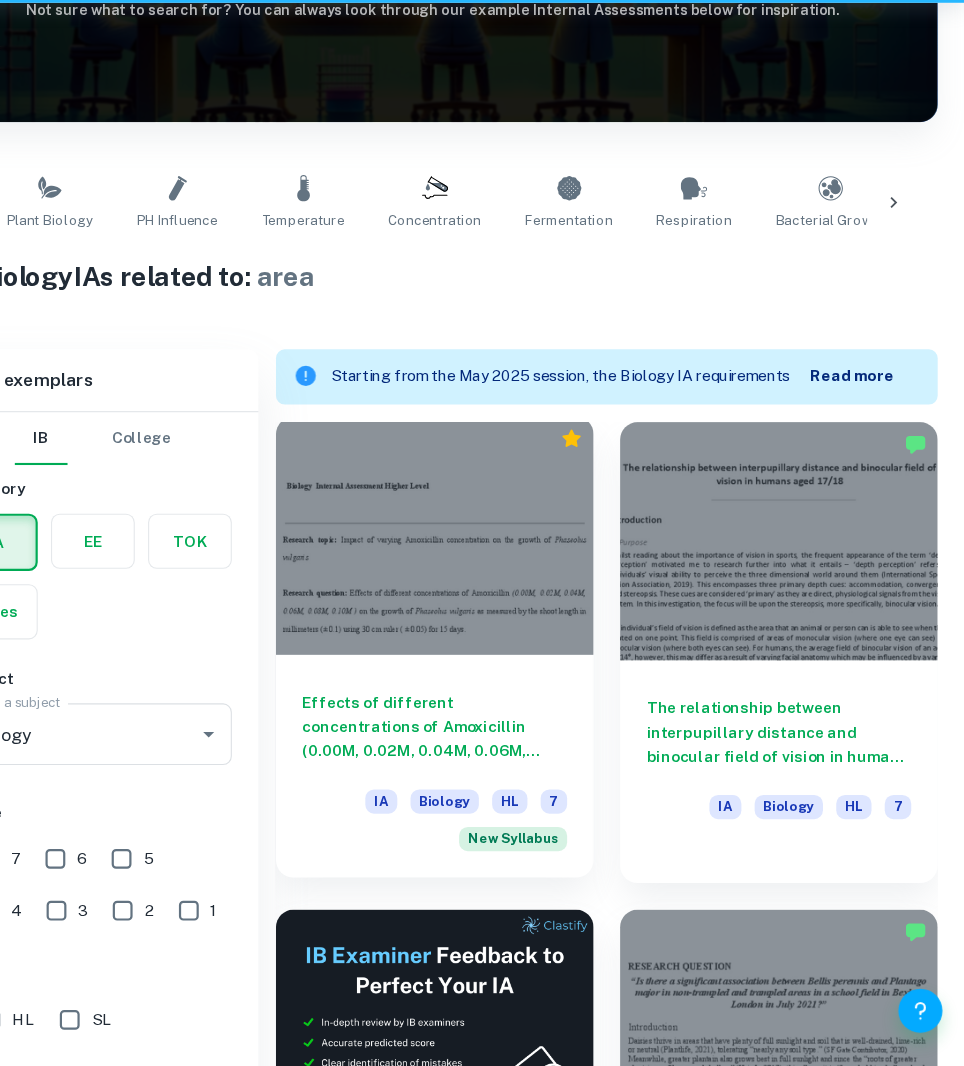 scroll, scrollTop: 392, scrollLeft: 0, axis: vertical 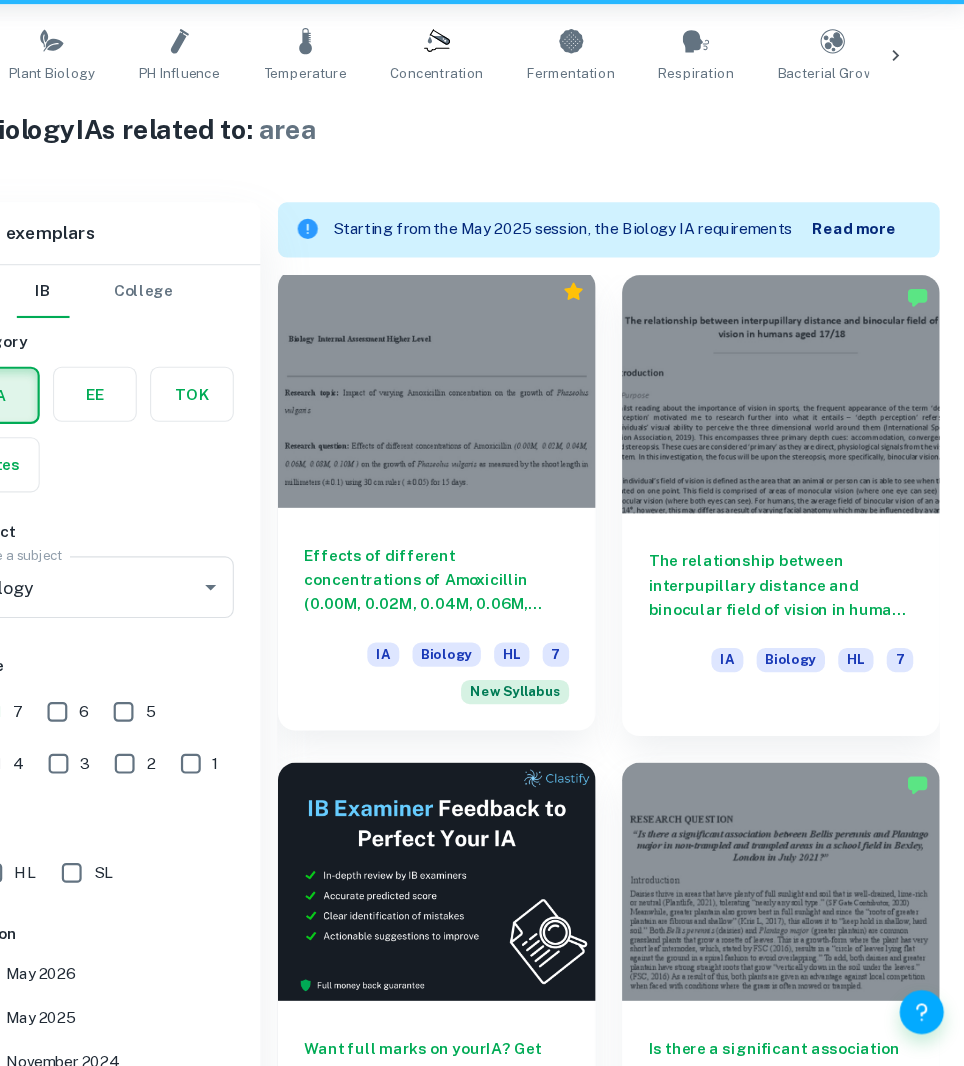 click on "Effects of different concentrations of Amoxicillin (0.00M, 0.02M, 0.04M,
0.06M, 0.08M, 0.10M ) on the growth of Phaseolus vulgaris as measured by the shoot length in
millimeters (± 0.1) using 30 cm ruler ( ± 0.05) for 15 days. IA Biology HL 7 New Syllabus" at bounding box center [484, 660] 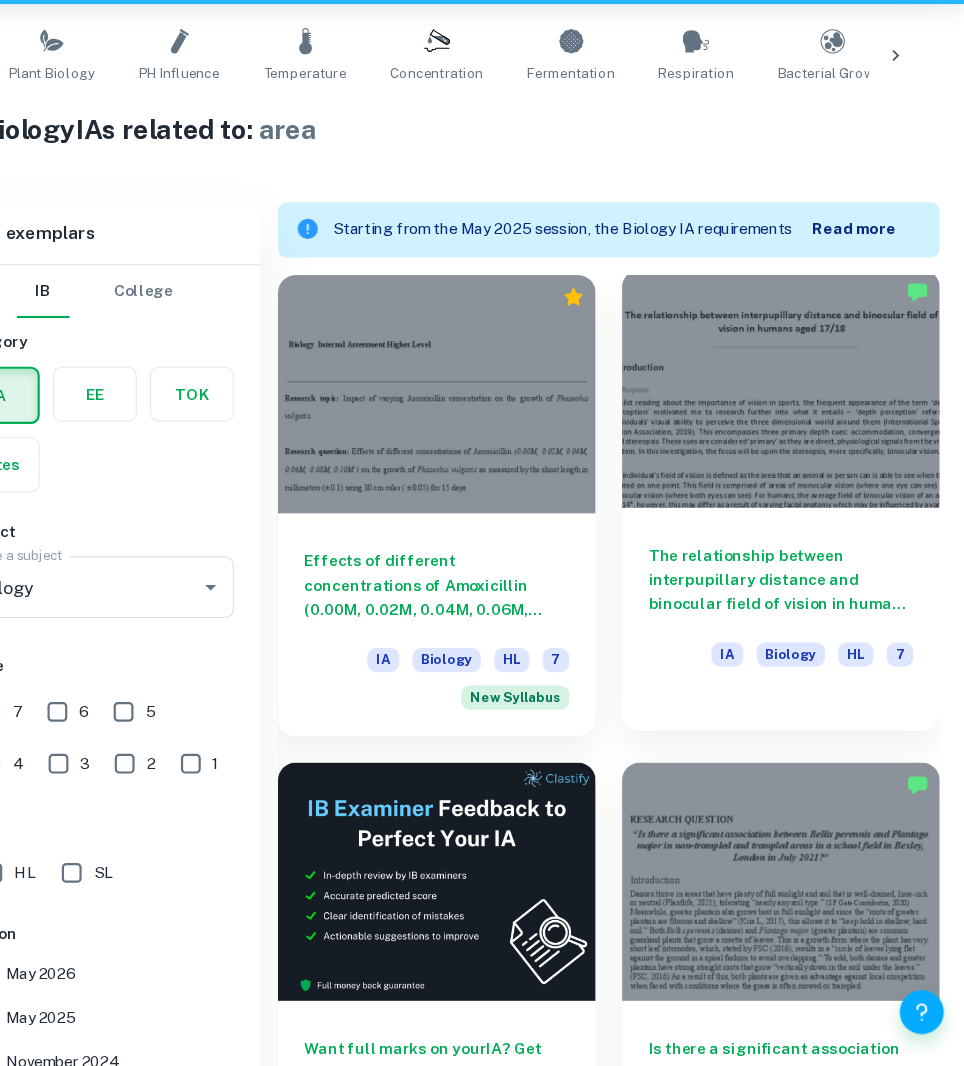 click on "The relationship between interpupillary distance and binocular field of vision in humans aged 17/18 IA Biology HL 7" at bounding box center [796, 649] 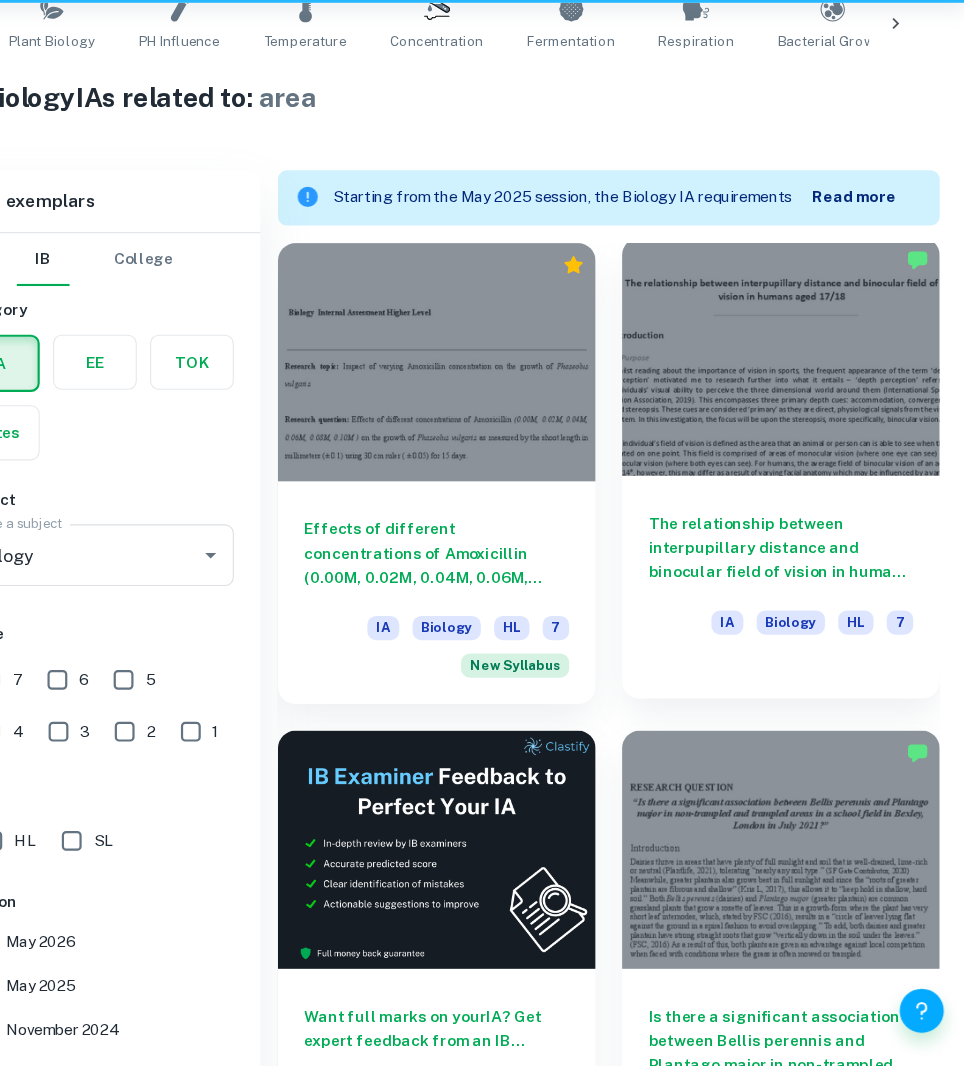 scroll, scrollTop: 885, scrollLeft: 0, axis: vertical 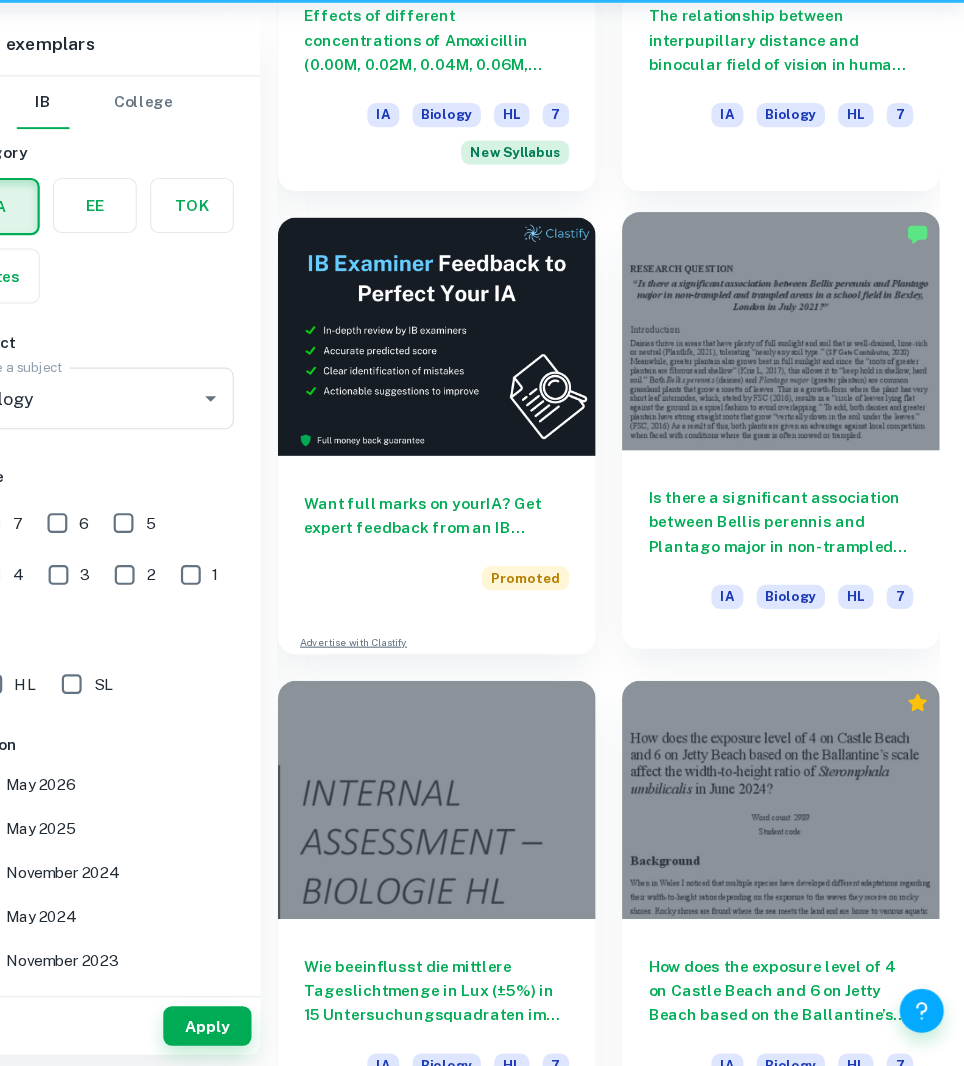 drag, startPoint x: 714, startPoint y: 372, endPoint x: 701, endPoint y: 409, distance: 39.217342 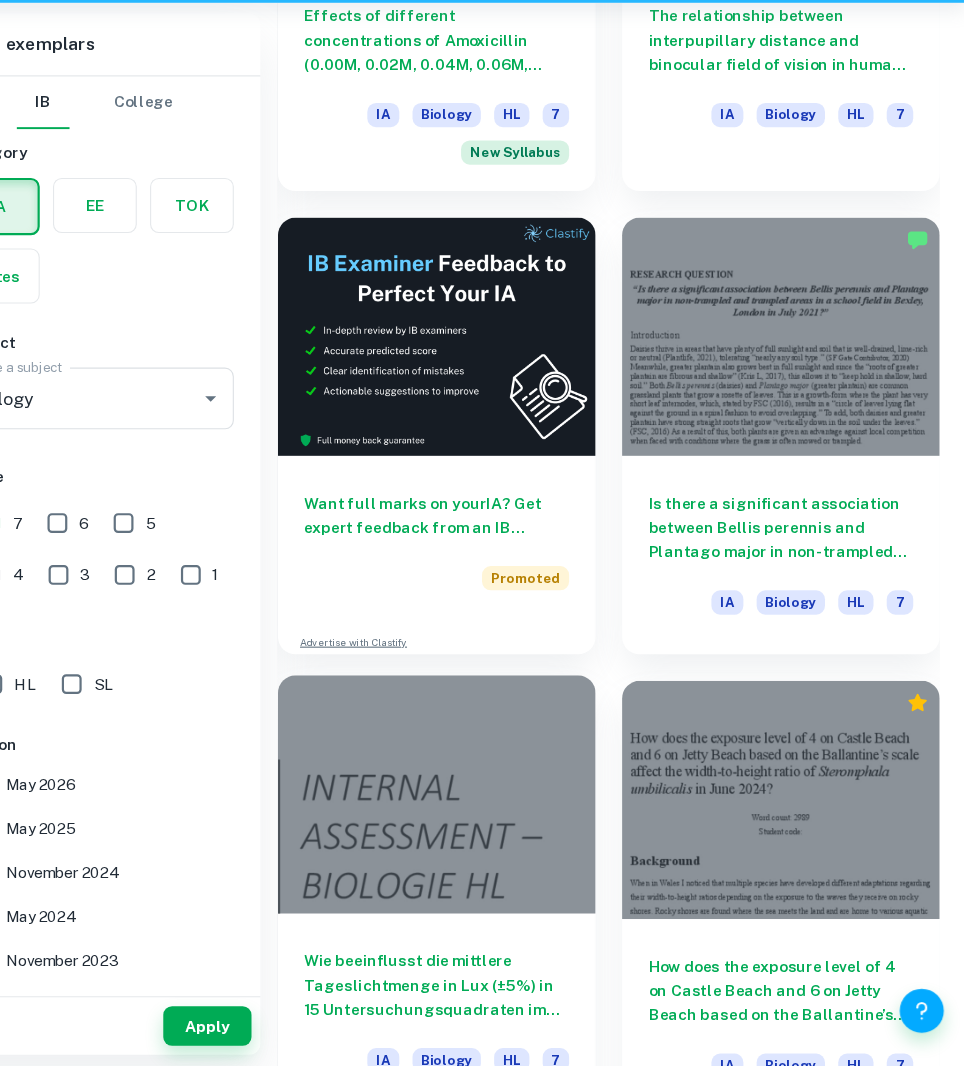 click at bounding box center [484, 820] 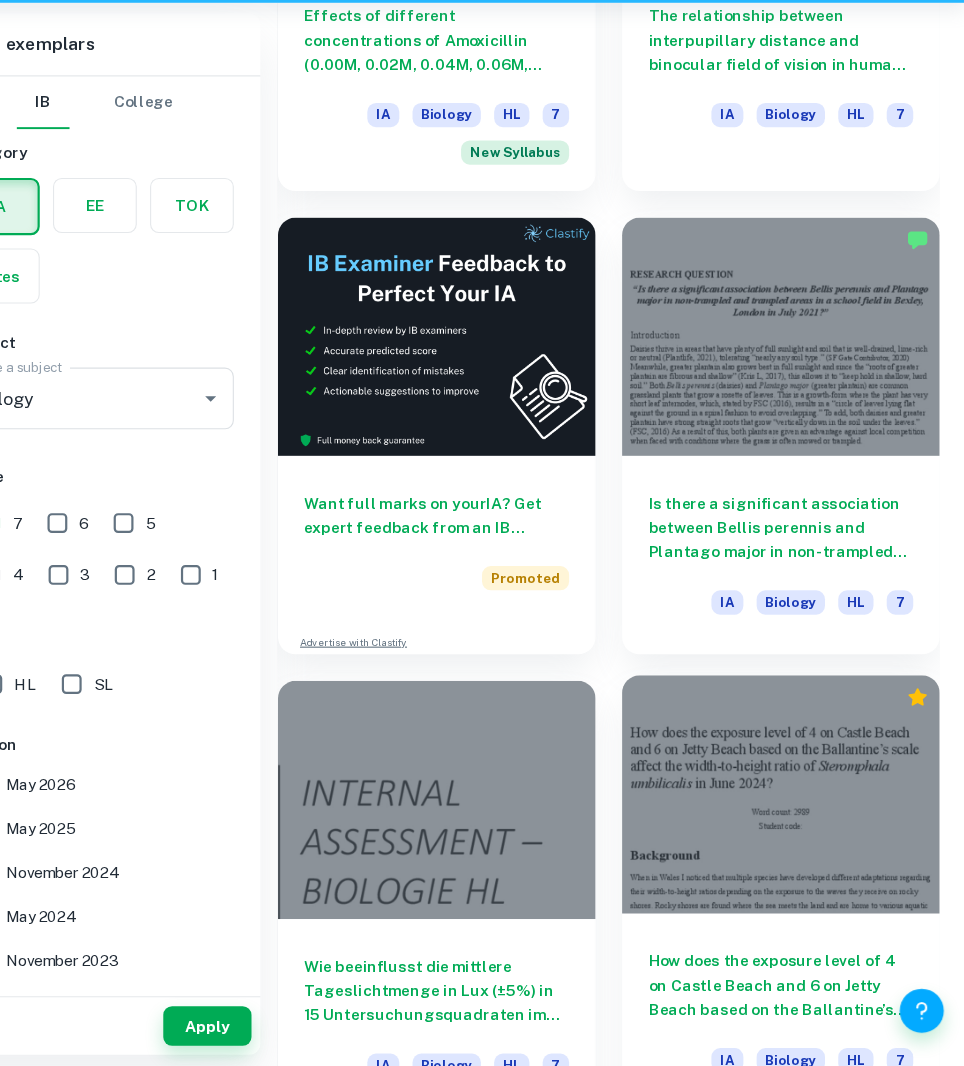 click at bounding box center (796, 820) 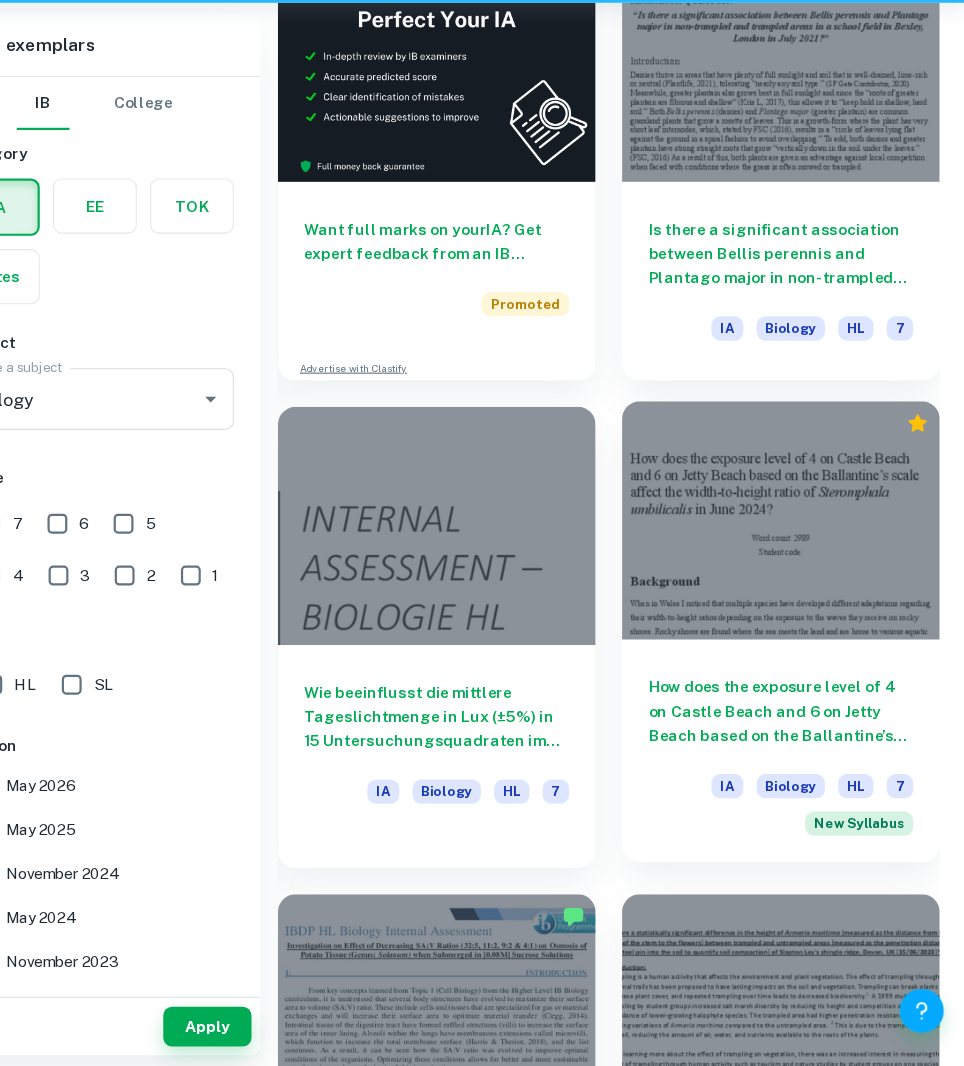 scroll, scrollTop: 1602, scrollLeft: 0, axis: vertical 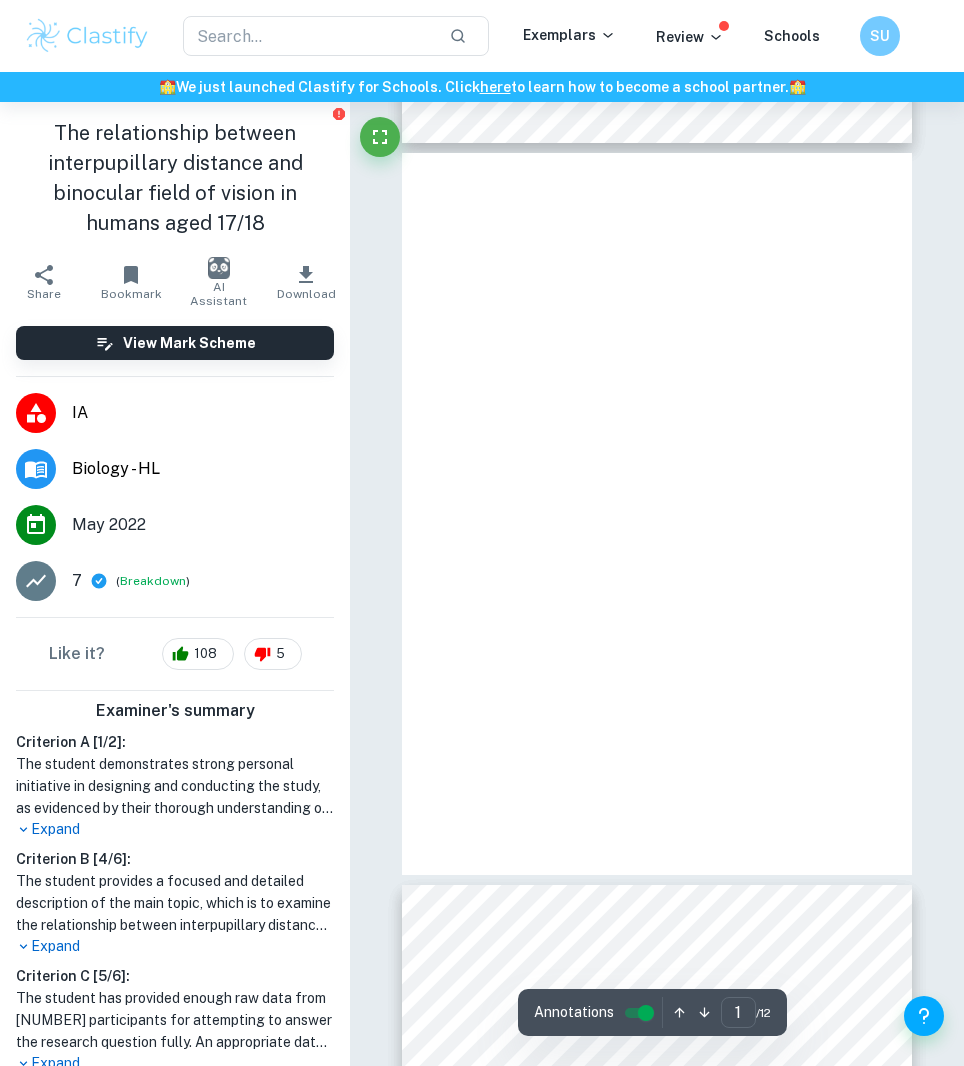 type on "2" 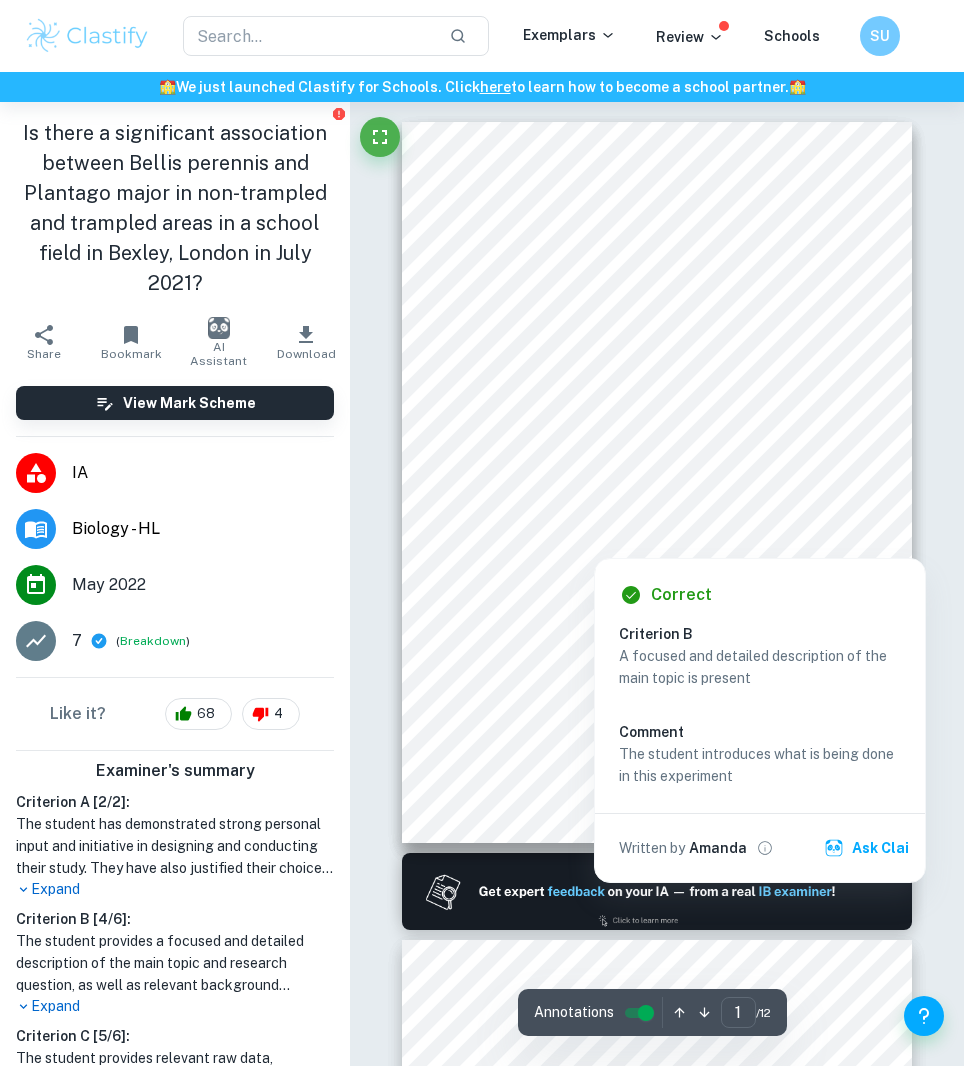 scroll, scrollTop: 0, scrollLeft: 0, axis: both 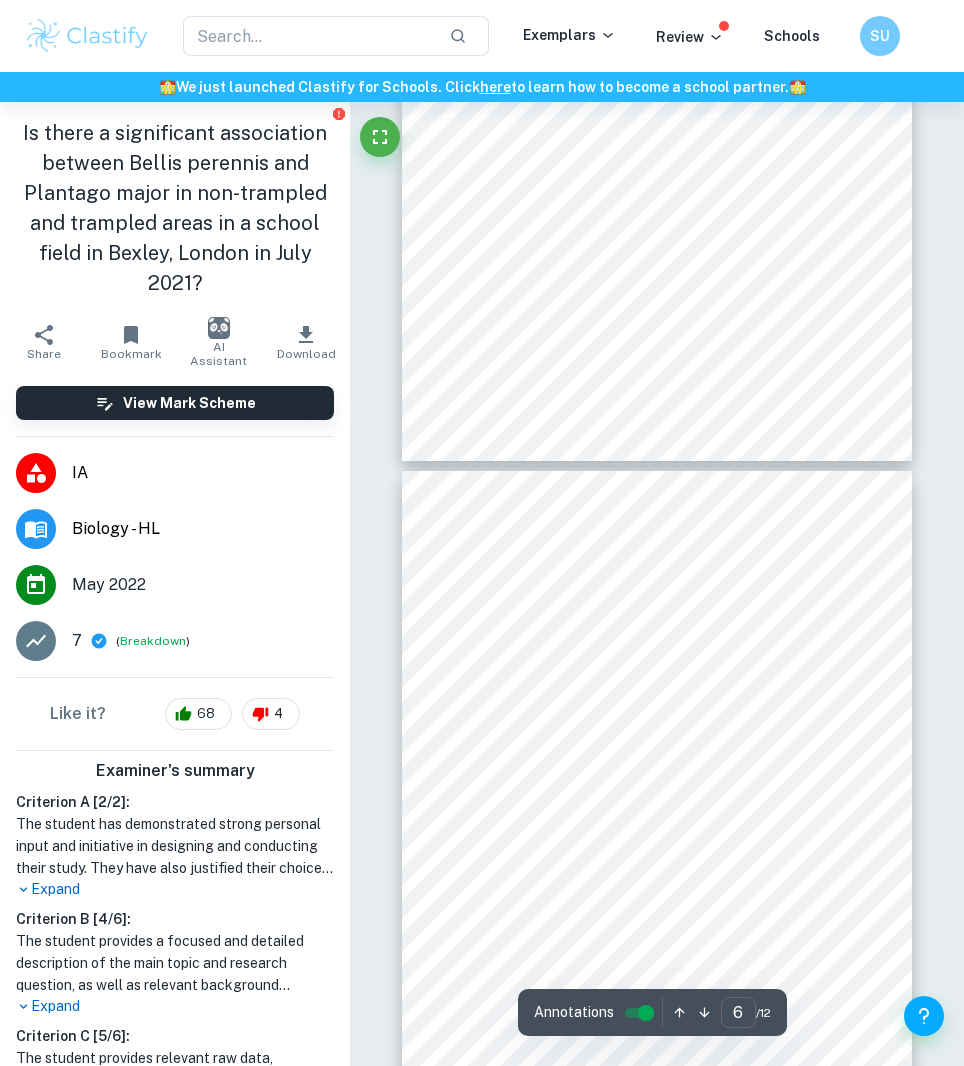 type on "5" 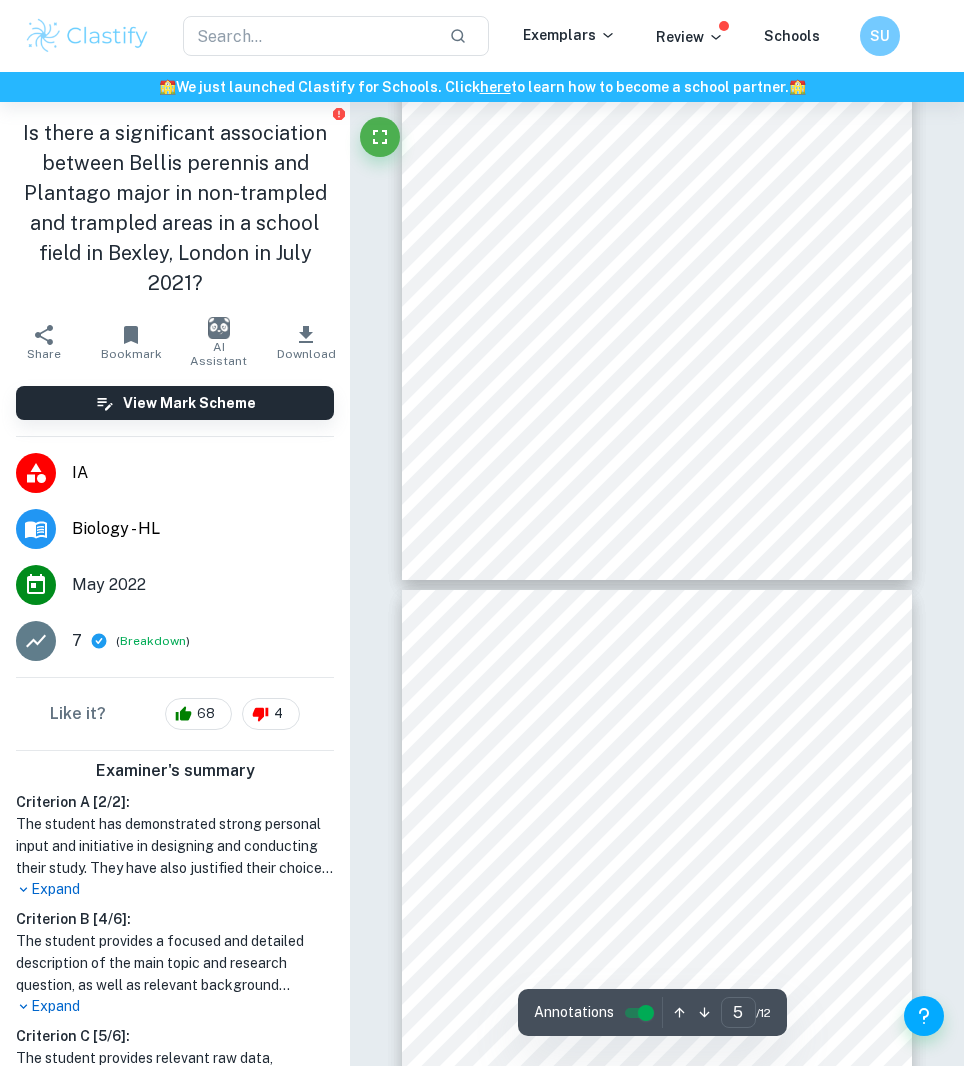 scroll, scrollTop: 3148, scrollLeft: 0, axis: vertical 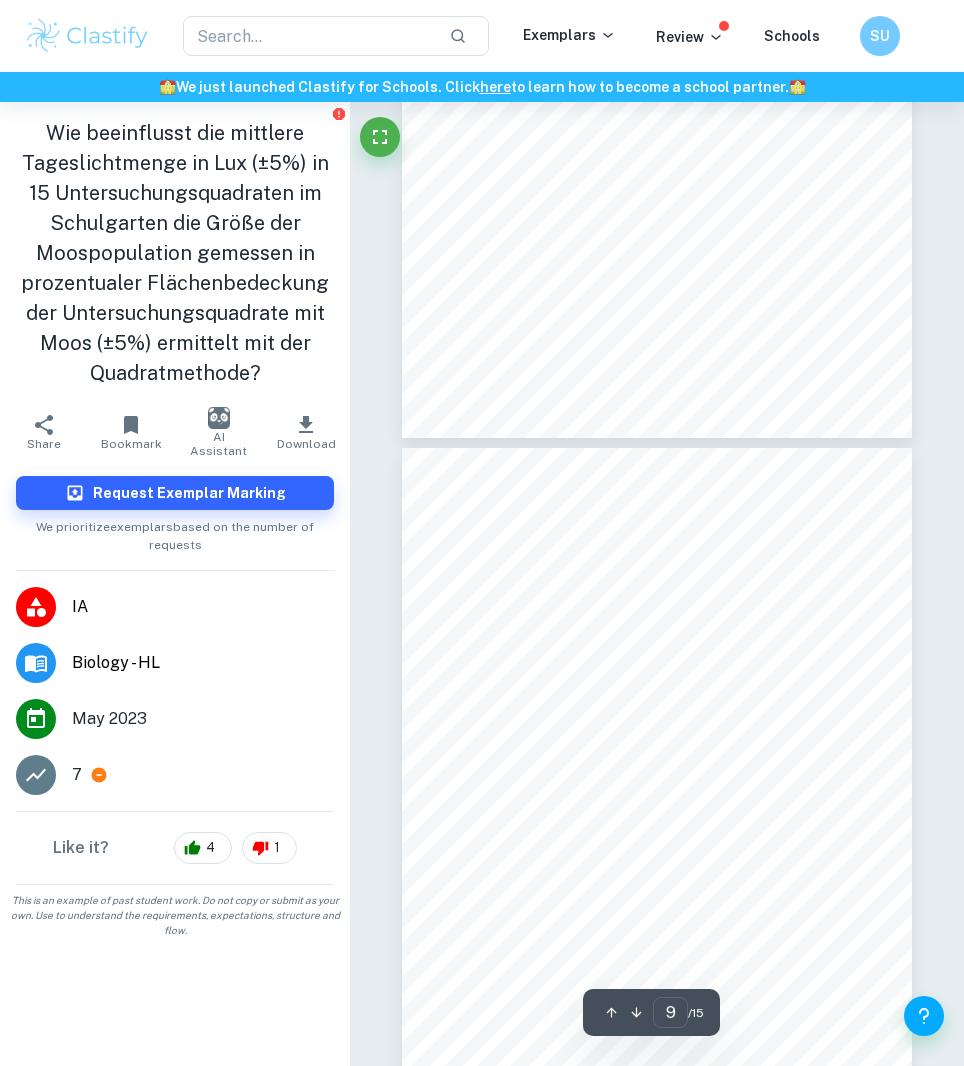 type on "8" 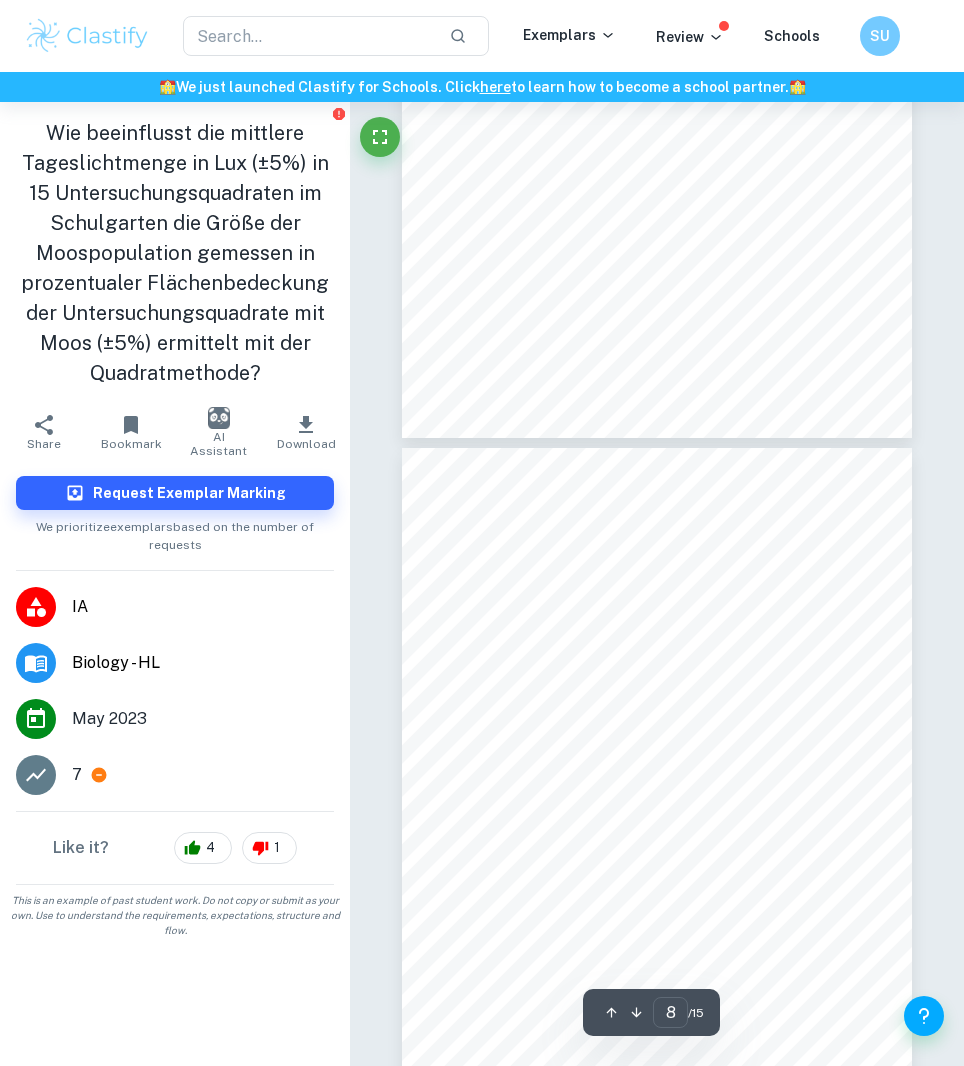 scroll, scrollTop: 5494, scrollLeft: 0, axis: vertical 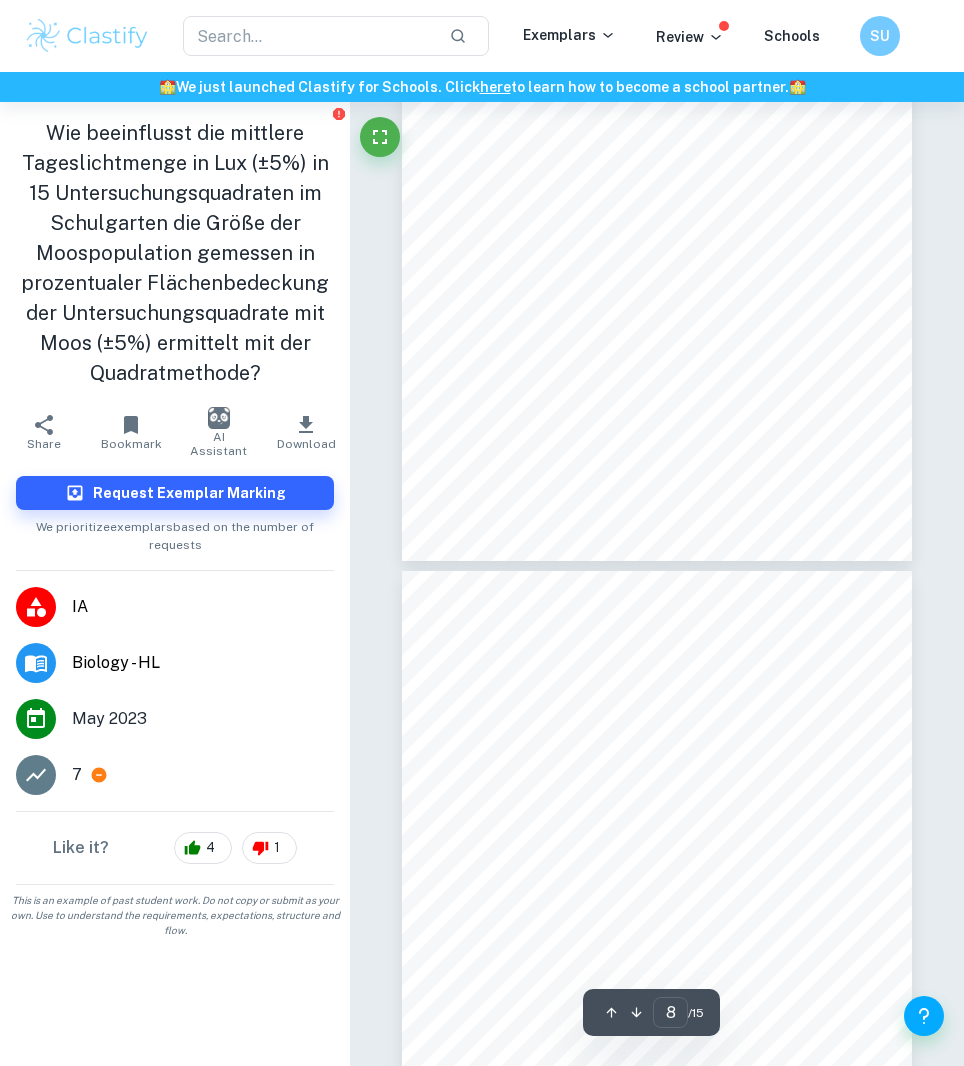 click on "7 Alternativhypothese Die mittleren   moosbewachsenen Flächen in den Quadraten der beiden Standorte unterscheiden sich signifikant. Es kann dann weiter nach den exakten Ursachen geforscht werden. Tabelle 3: prozentualer (±5 %) Moosbewuchs in den sonnigen Quadraten Moosbewuchs in % (±5%)   Sortiert   Ranking 10   0   1,5 26   0   1,5 5   3   3,5 3   3   3,5 3   5   5 0   10   6 0   26   7 Anzahl ( ý ! )   7   Rangsumme ( 3 ý ! )   28 Formel für den Mann-Whitney-U-Test: ÿ ý/ý   = ý ý   7 ý ý   +  ý ý/ý   7 &ý ý/ý   + ý( ý   2 + ÿ ý/ý ý $   = 7*8 +   %7(%($) *   - 28   ý *   = 7*8 +   +7(+($) *   - 92 ý $   = 56   ý *   = 0 Der kleinere U-Wert wird mit dem kritischem Tabellenwert verglichen. U = min ( ý $ ; ý * ) = min (28; 0) = 0 Kritischer Tabellenwert bei   ý ! = 7 und   ý "   = 8 und einer Irrtums Wahrscheinlichkeit von 5% ist 10 . 12 Wenn der kleinere U-Wert kleiner als der kritische Tabellenwert ist, besteht ein signifikanter Unterschied. 0 ist Kleiner als 10. Ergebnis:" at bounding box center [657, 932] 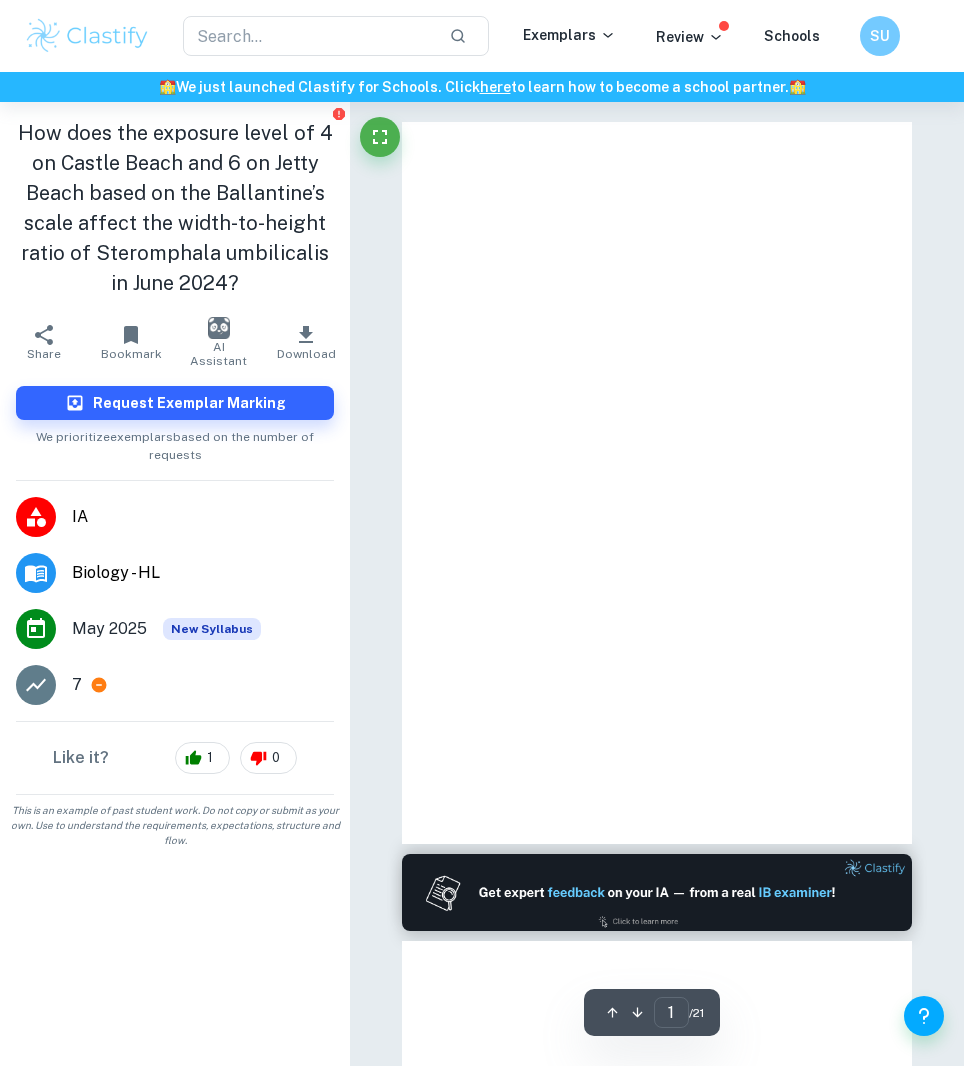 scroll, scrollTop: 0, scrollLeft: 0, axis: both 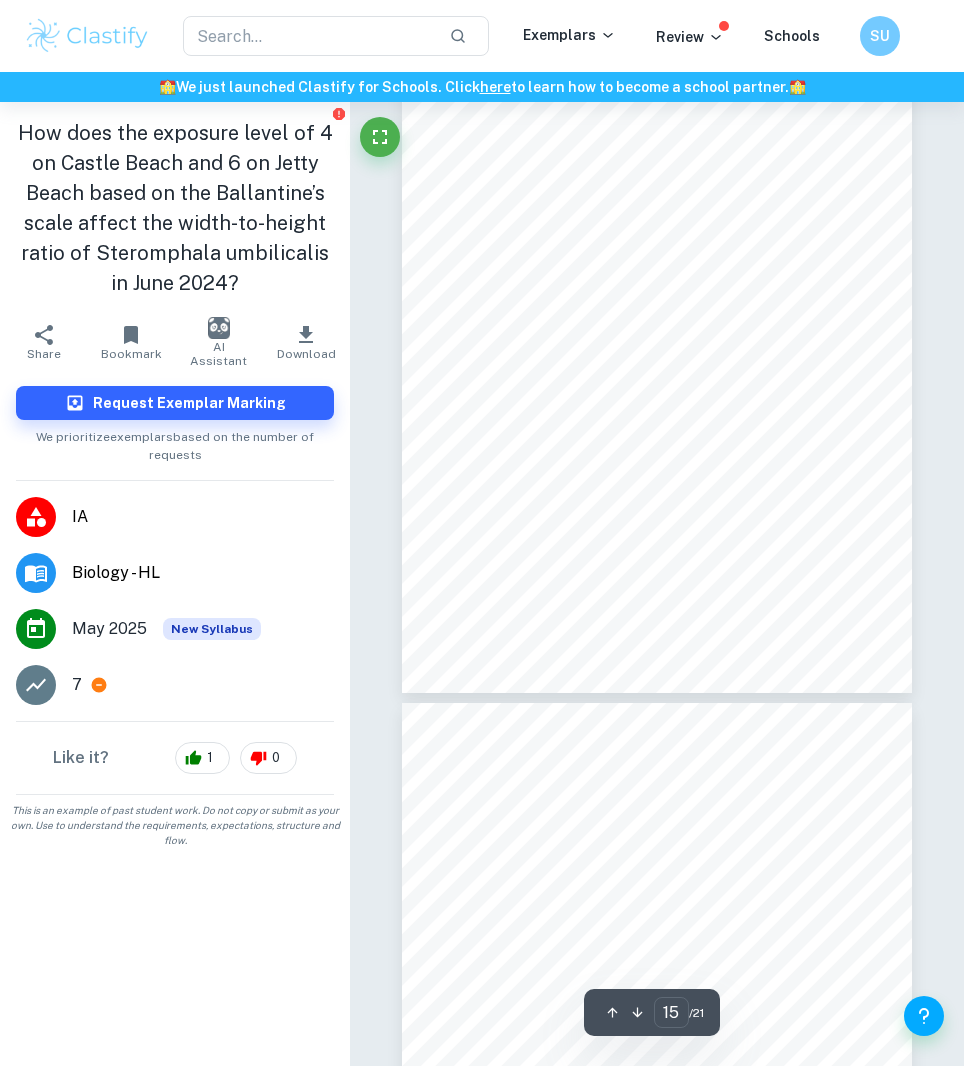 type on "16" 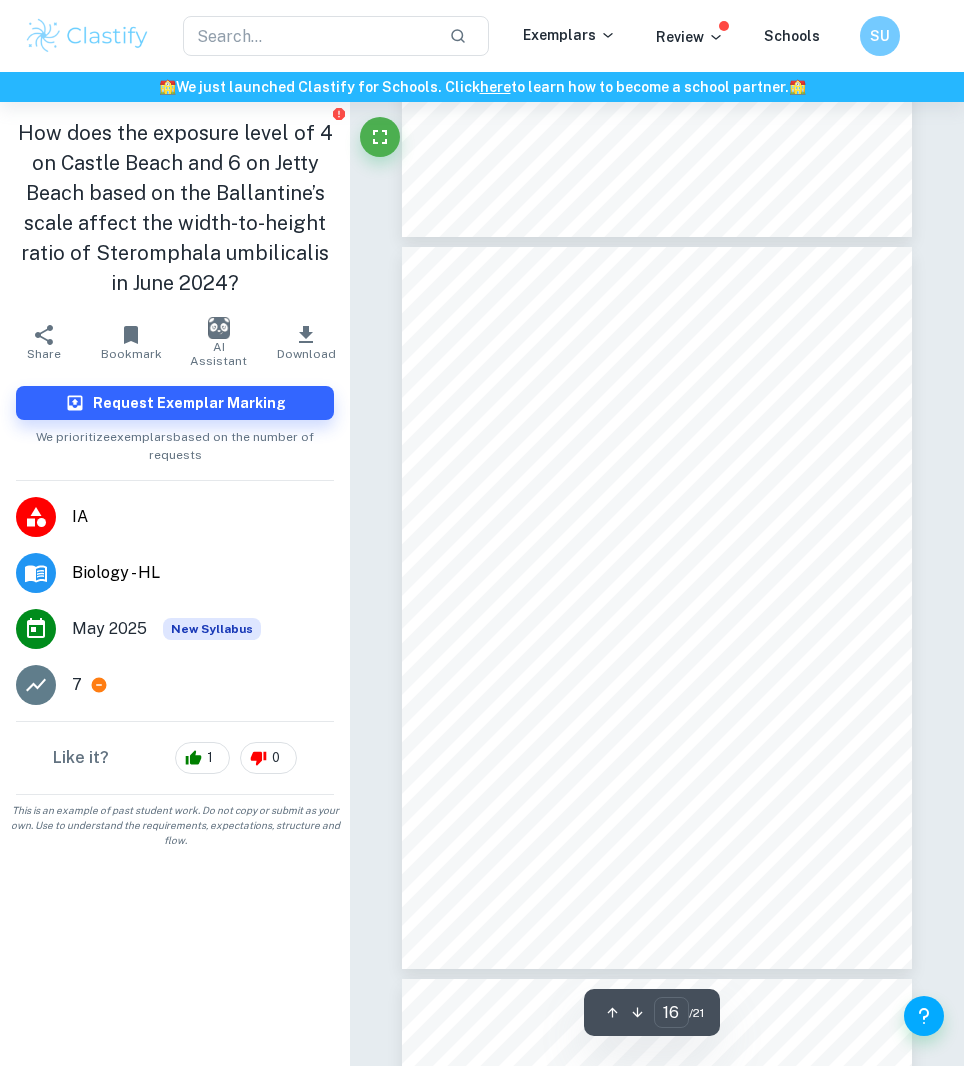 scroll, scrollTop: 11036, scrollLeft: 0, axis: vertical 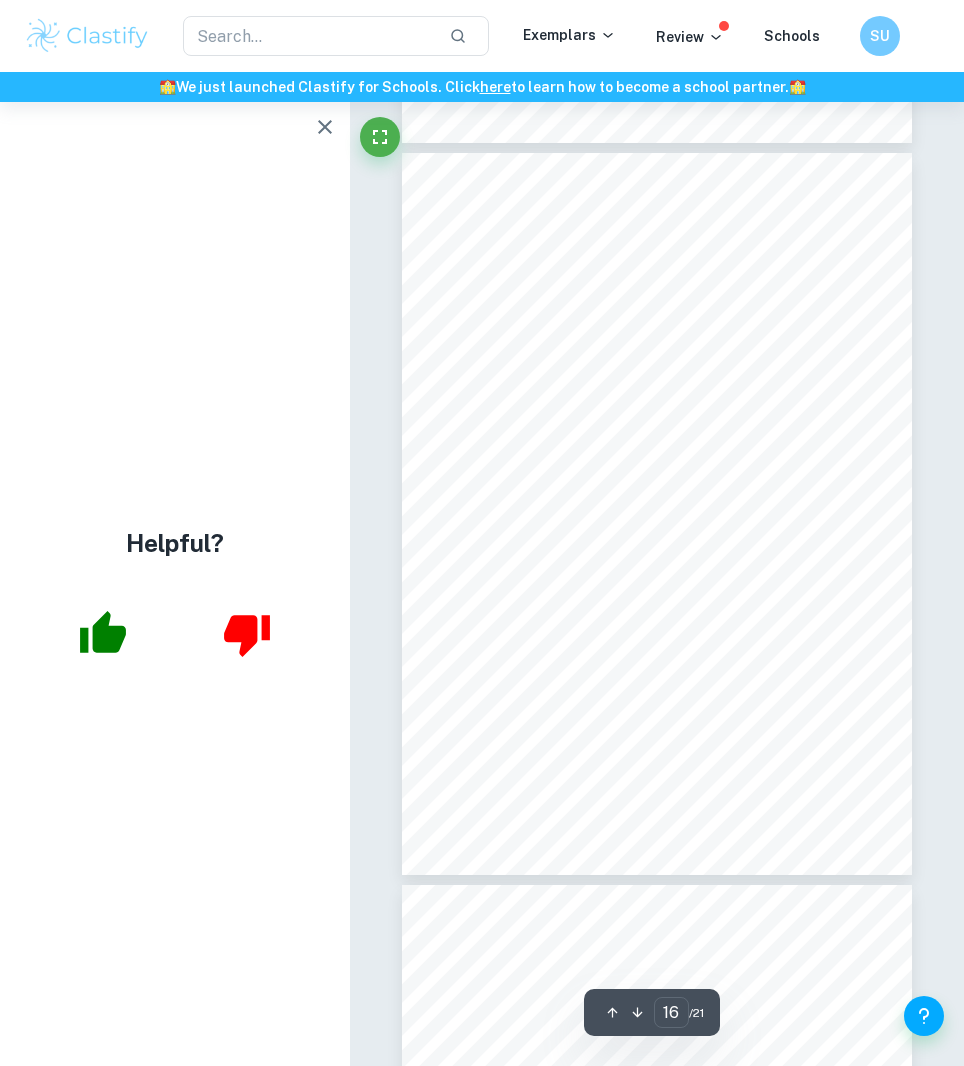 click on "Helpful?" at bounding box center [175, 584] 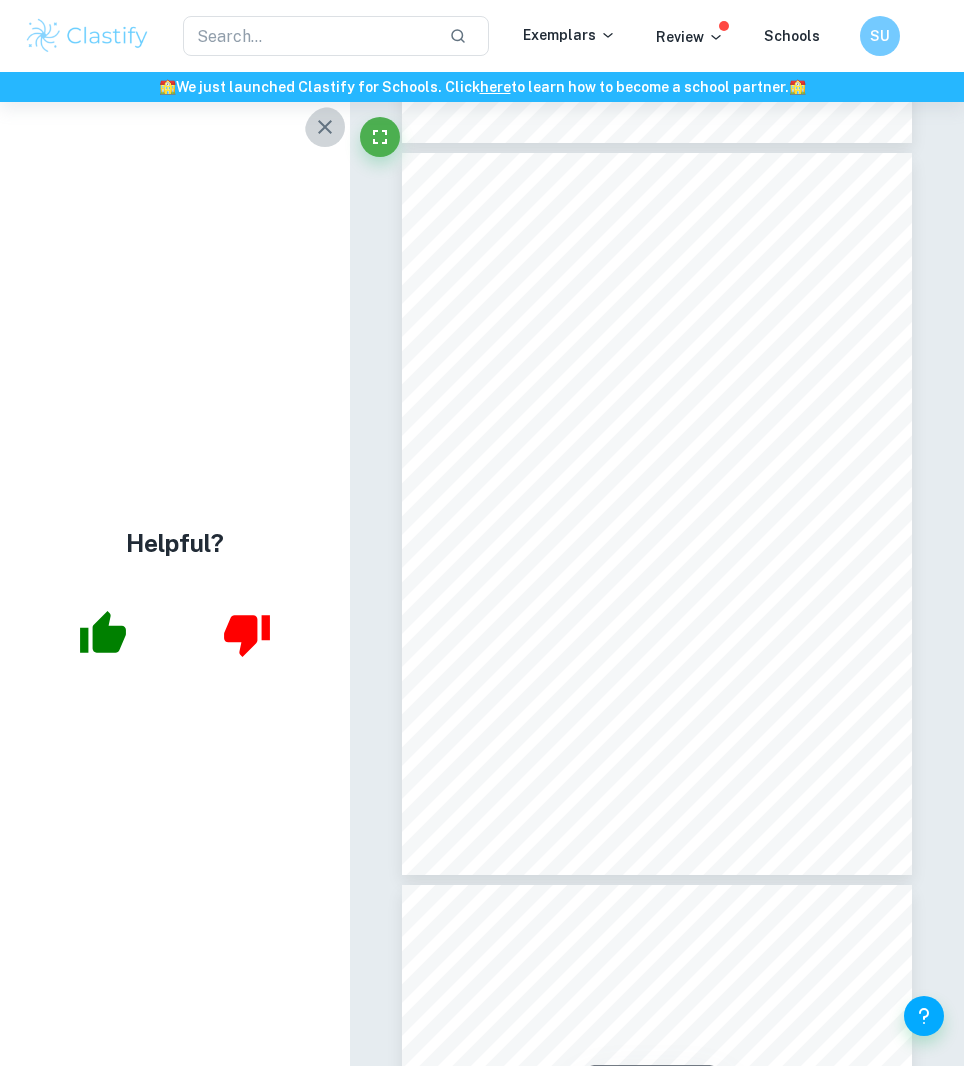 click 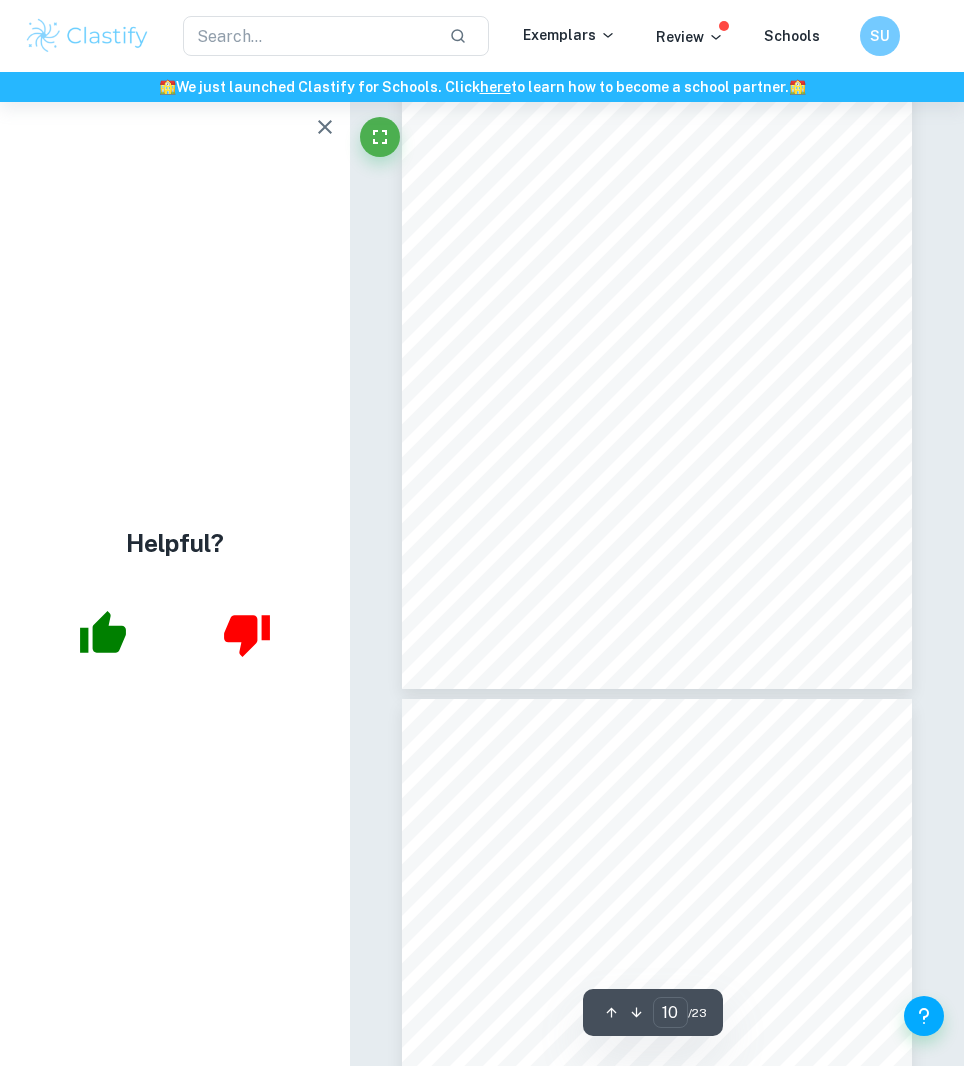 scroll, scrollTop: 6224, scrollLeft: 0, axis: vertical 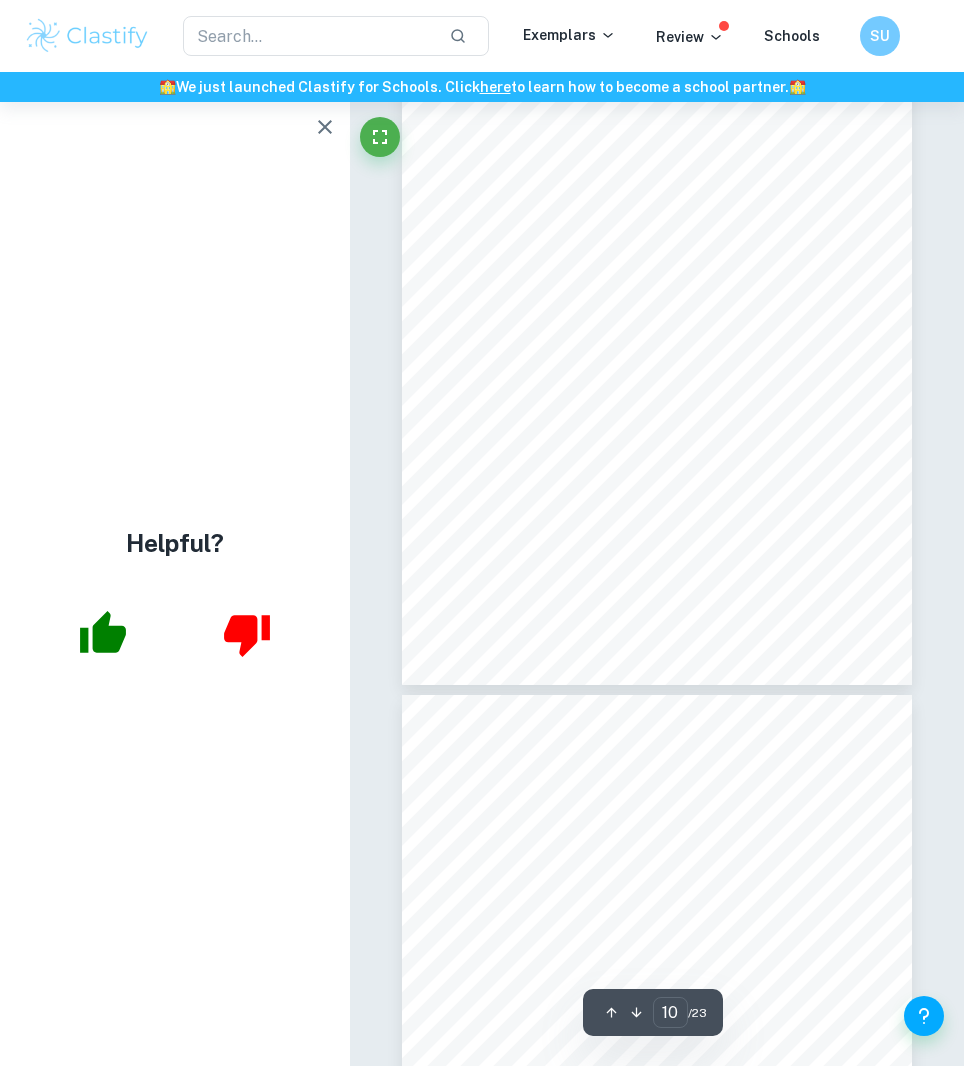 click 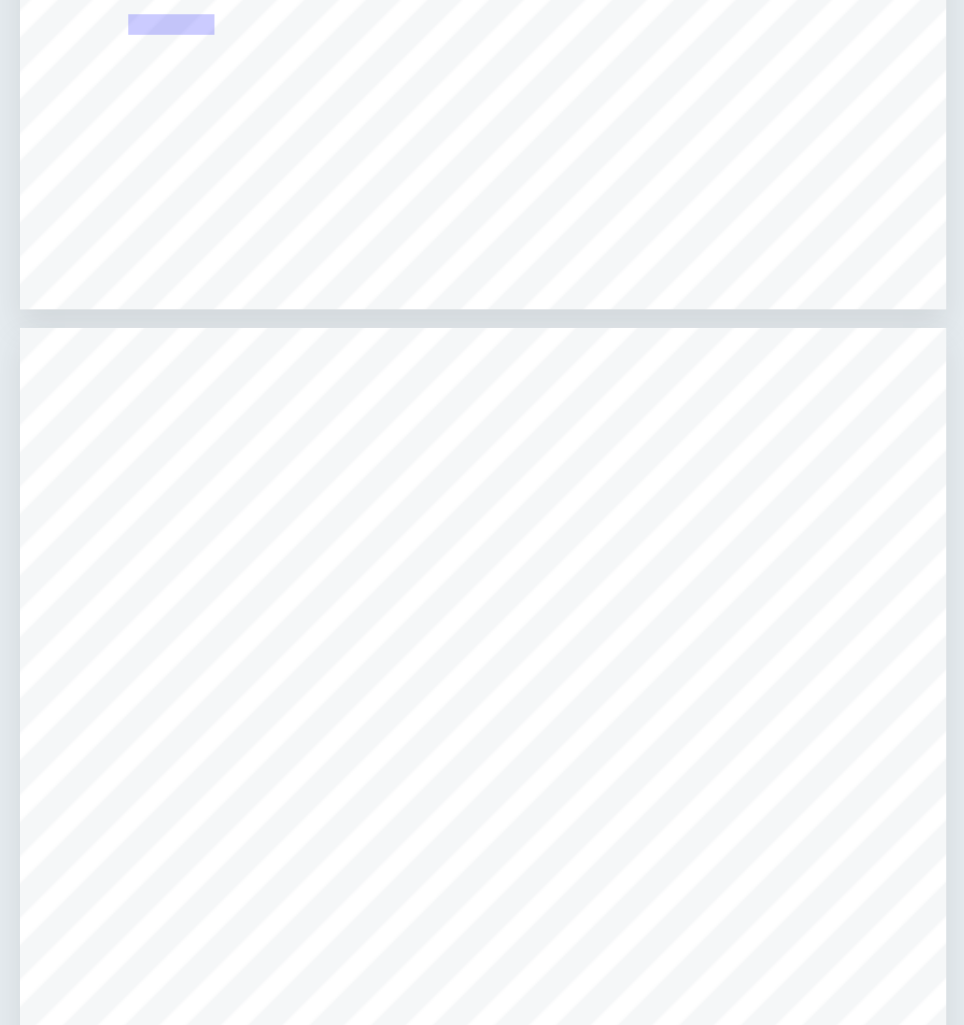 scroll, scrollTop: 6273, scrollLeft: 0, axis: vertical 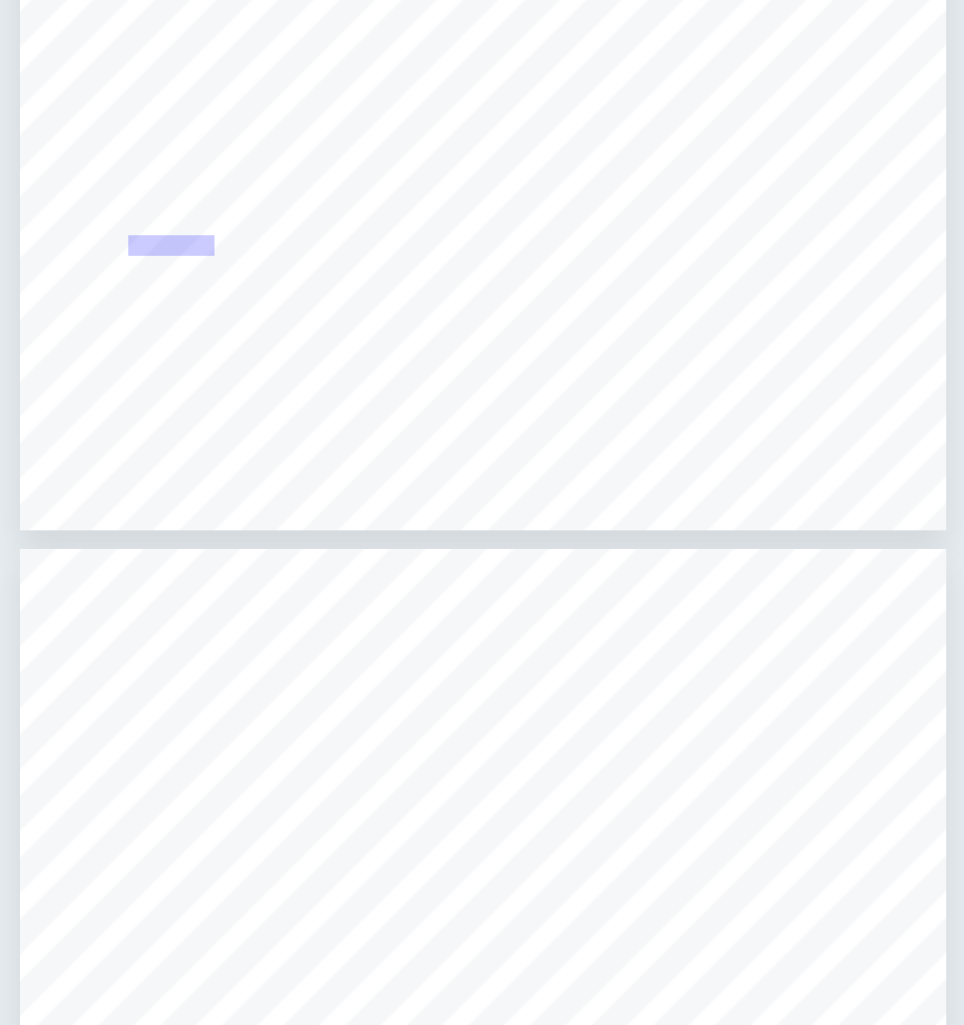type on "7" 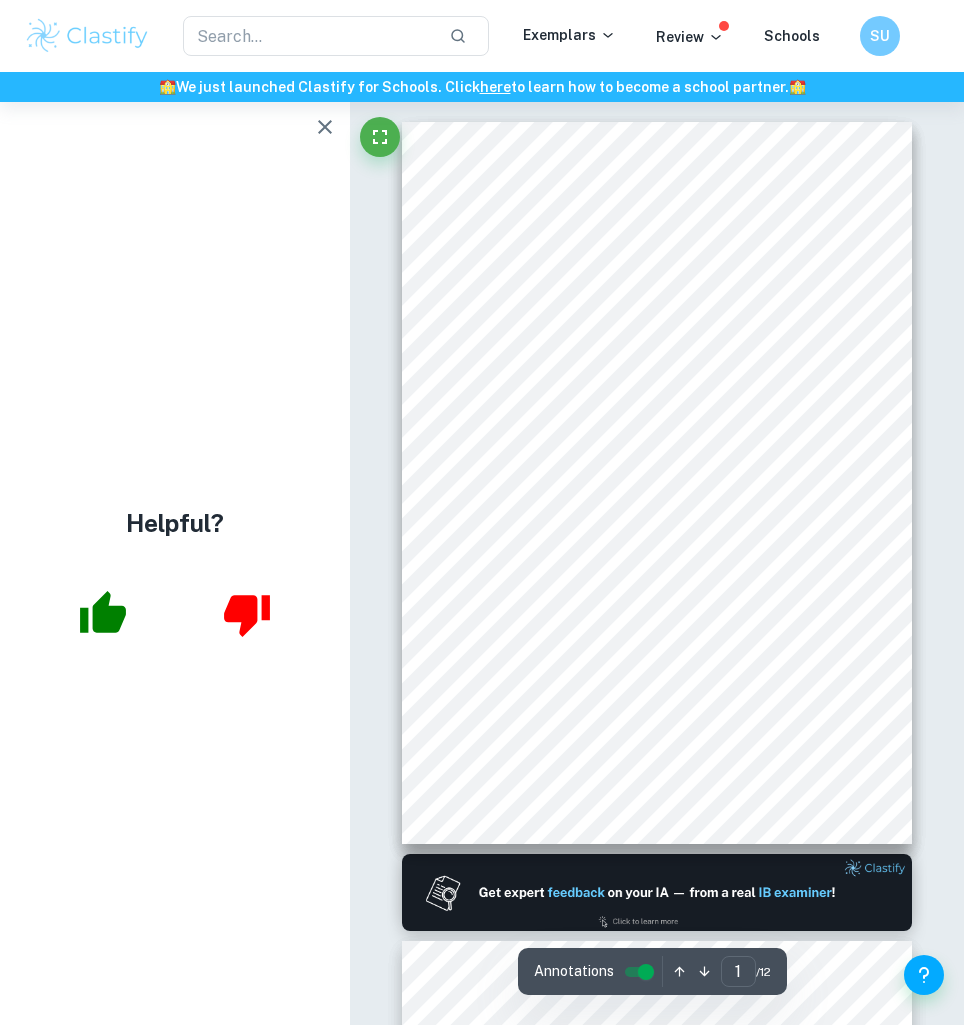 scroll, scrollTop: 0, scrollLeft: 0, axis: both 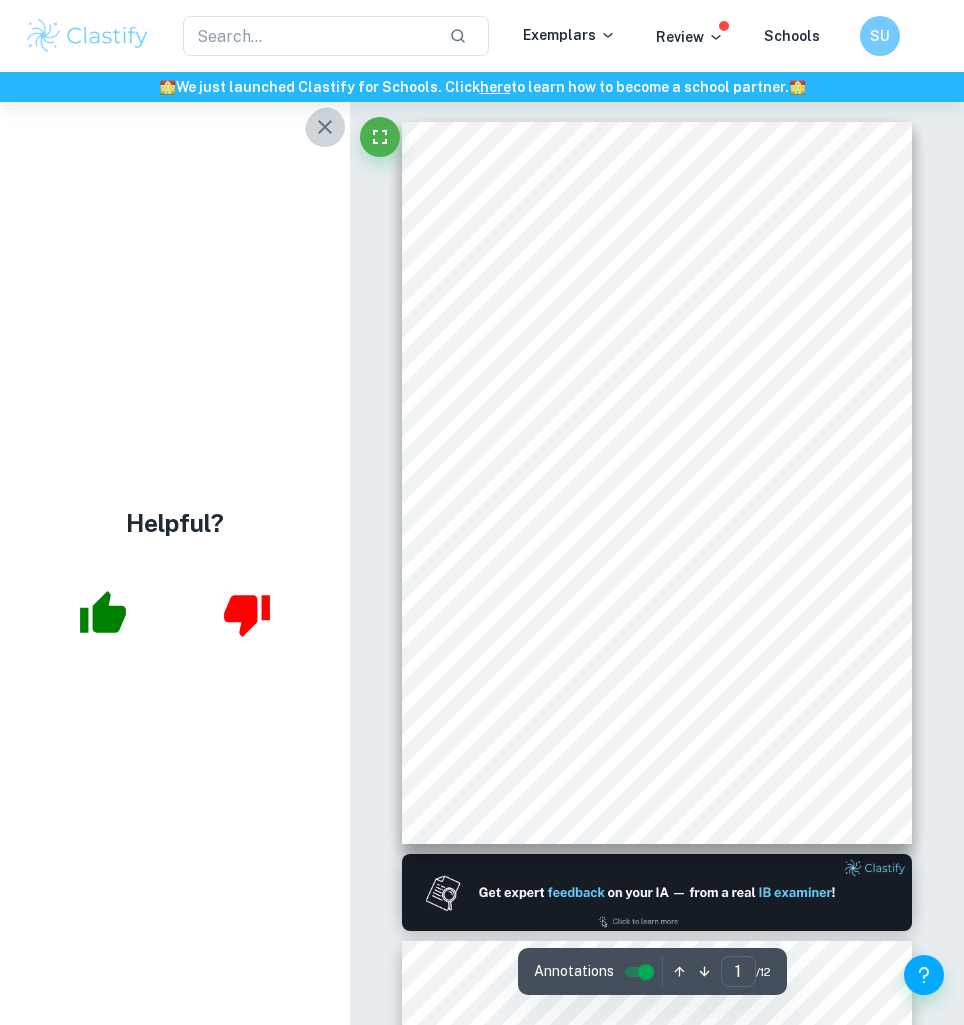 click 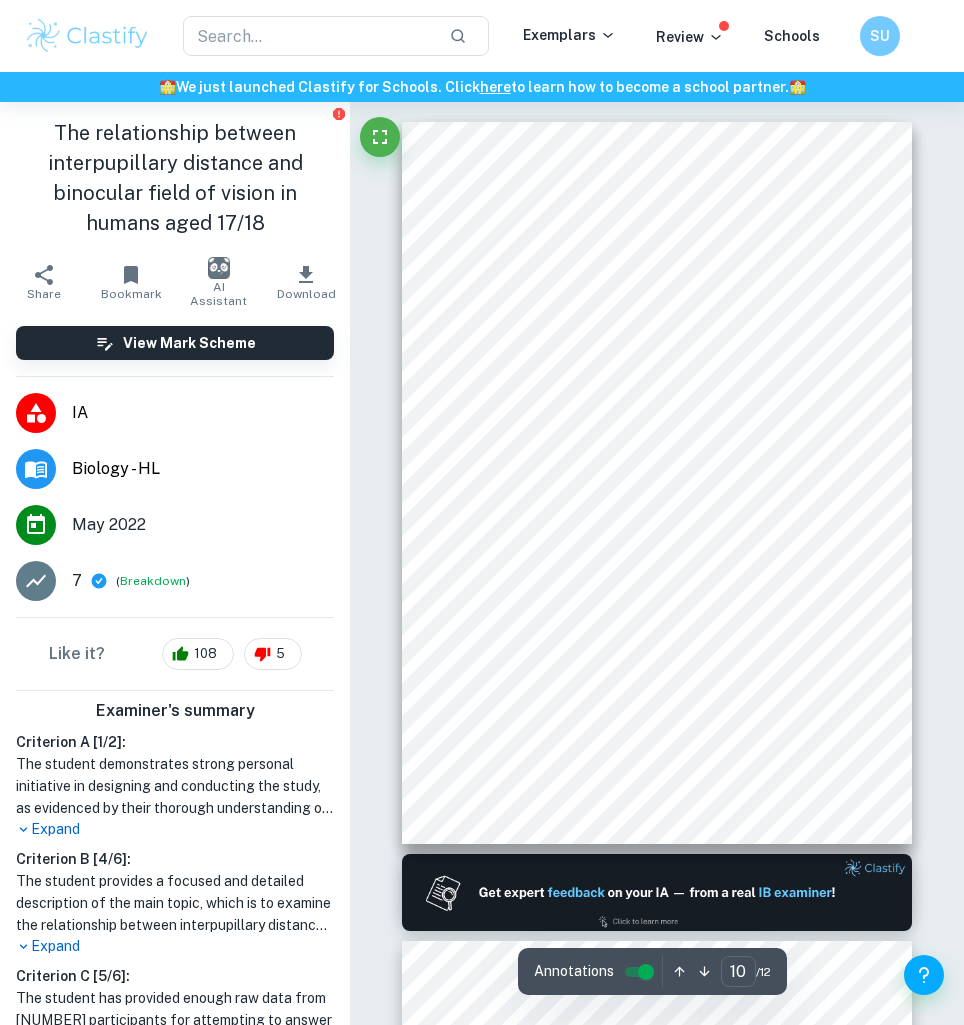 scroll, scrollTop: 6822, scrollLeft: 0, axis: vertical 